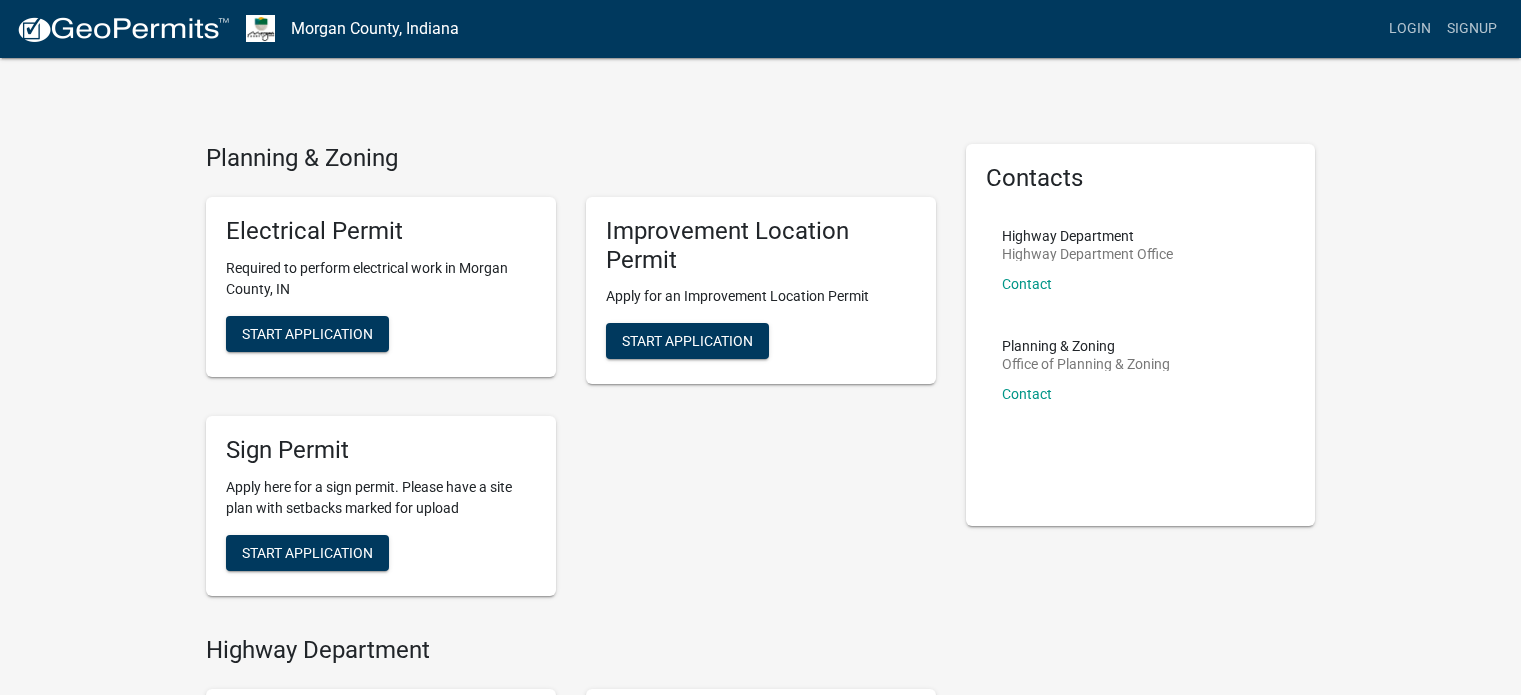 scroll, scrollTop: 0, scrollLeft: 0, axis: both 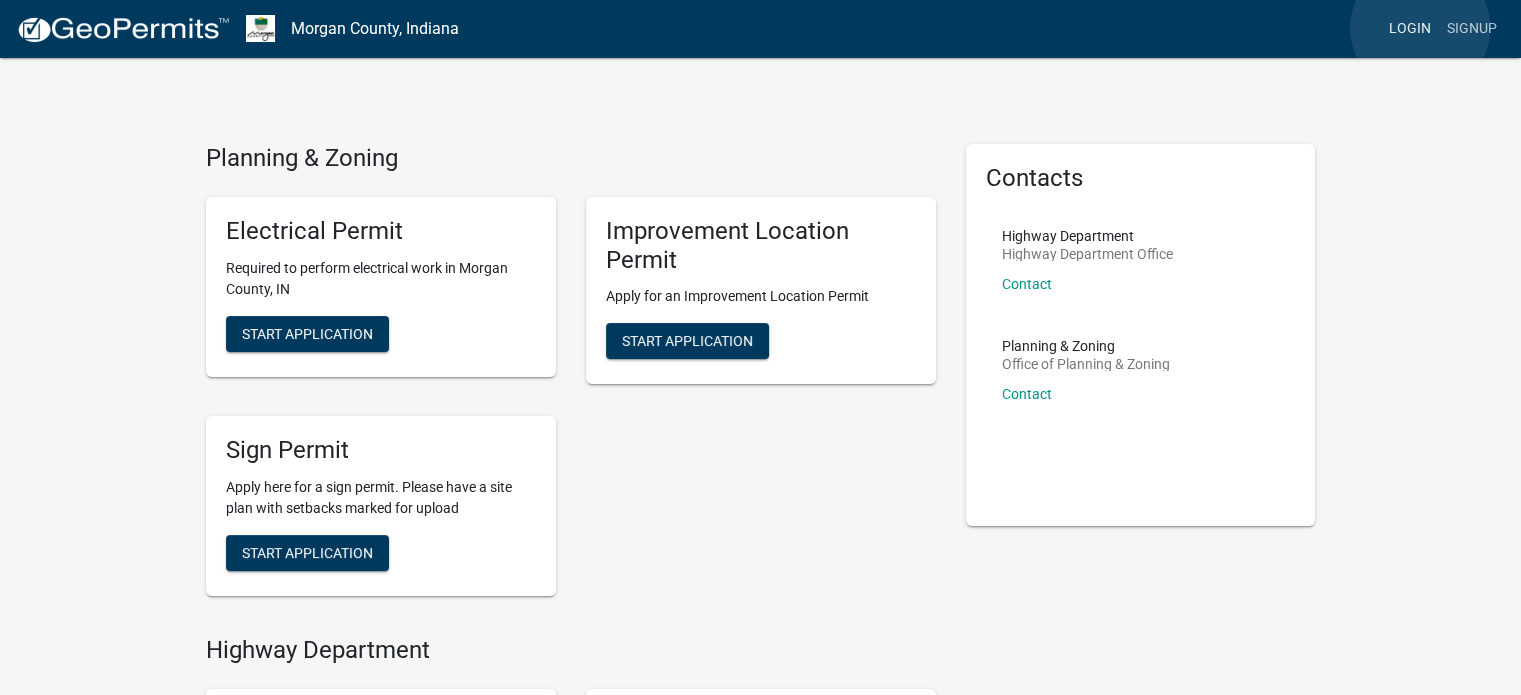click on "Login" at bounding box center [1410, 29] 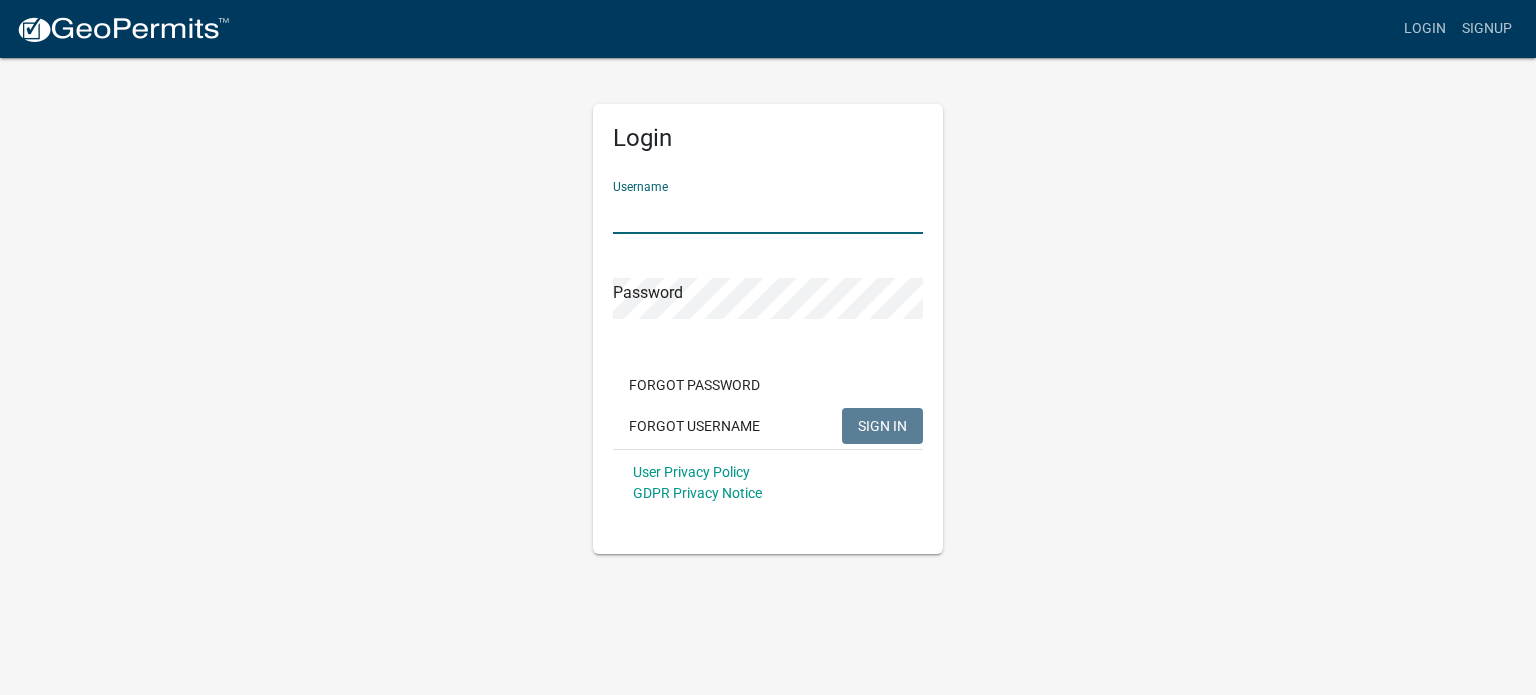 click on "Username" at bounding box center (768, 213) 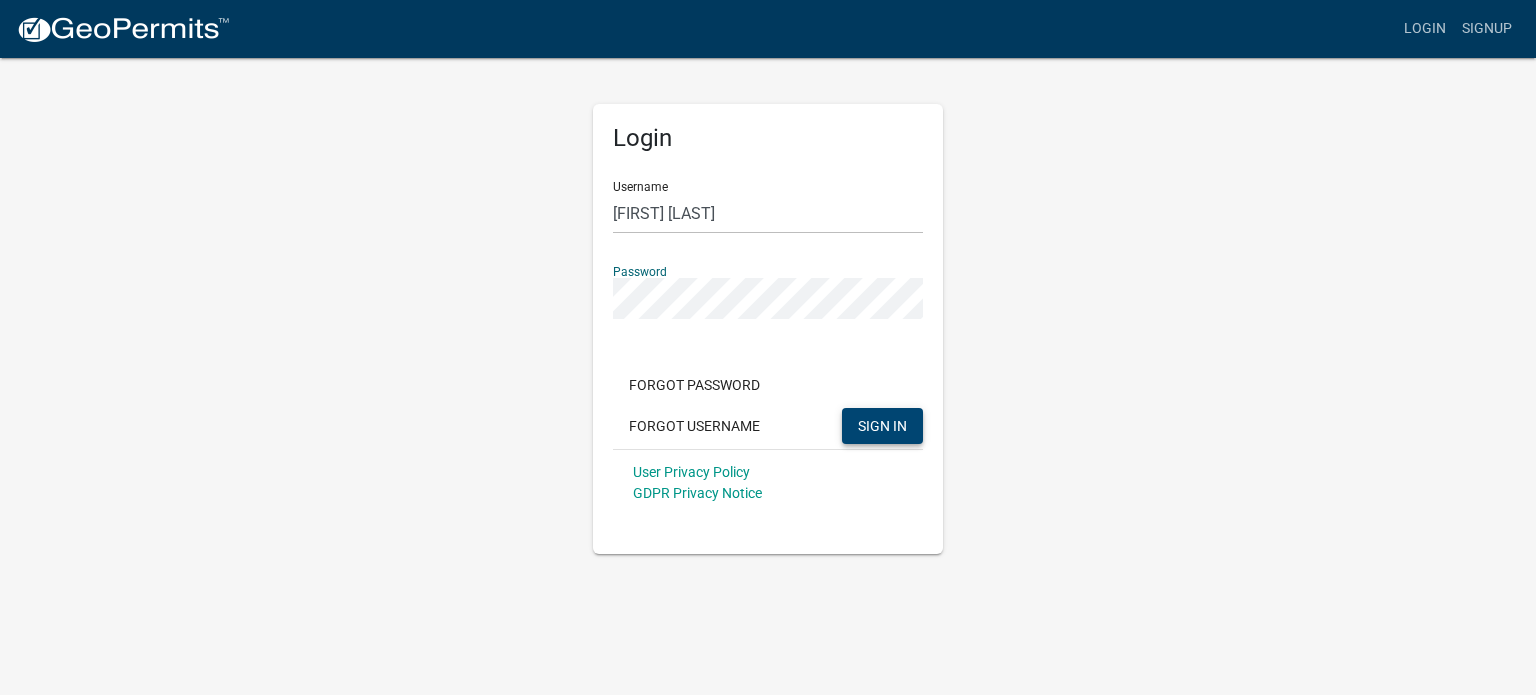 click on "SIGN IN" 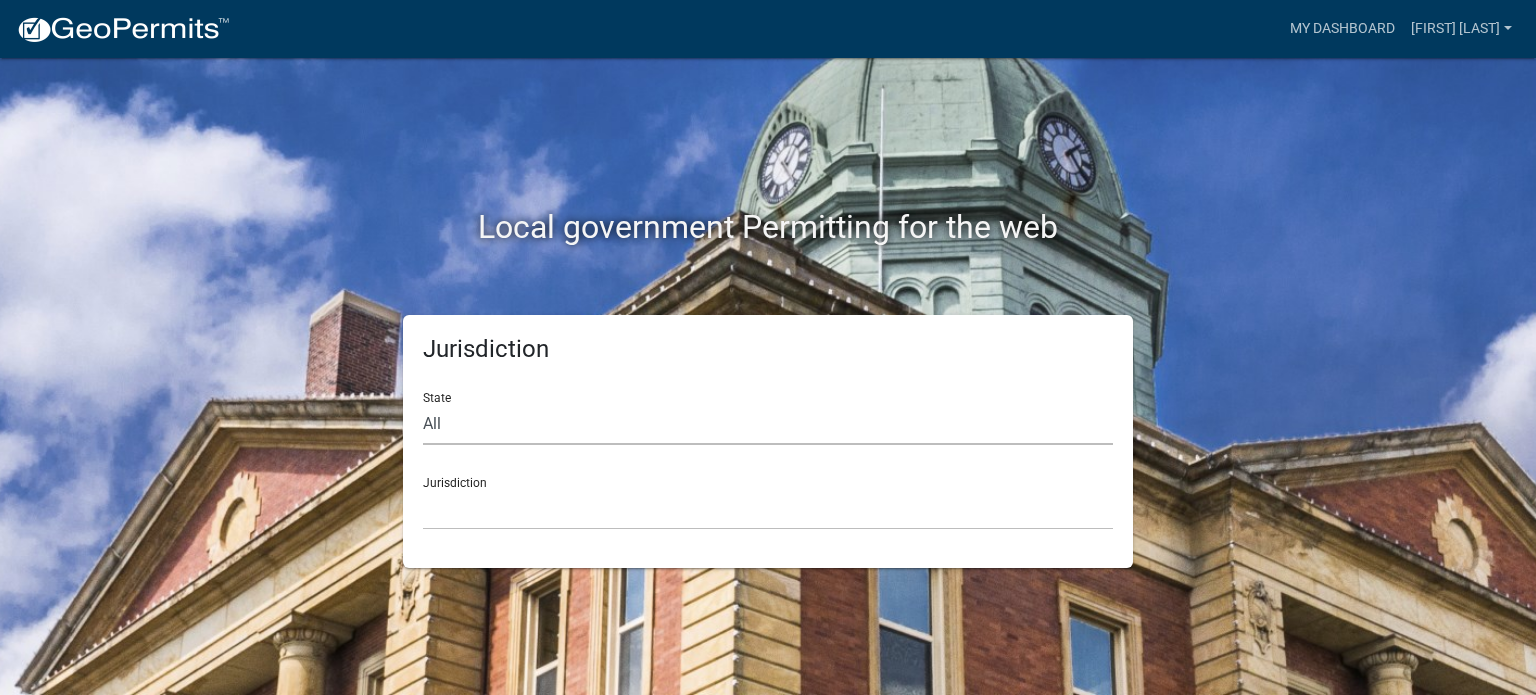click on "All  Colorado   Georgia   Indiana   Iowa   Kansas   Minnesota   Ohio   South Carolina   Wisconsin" 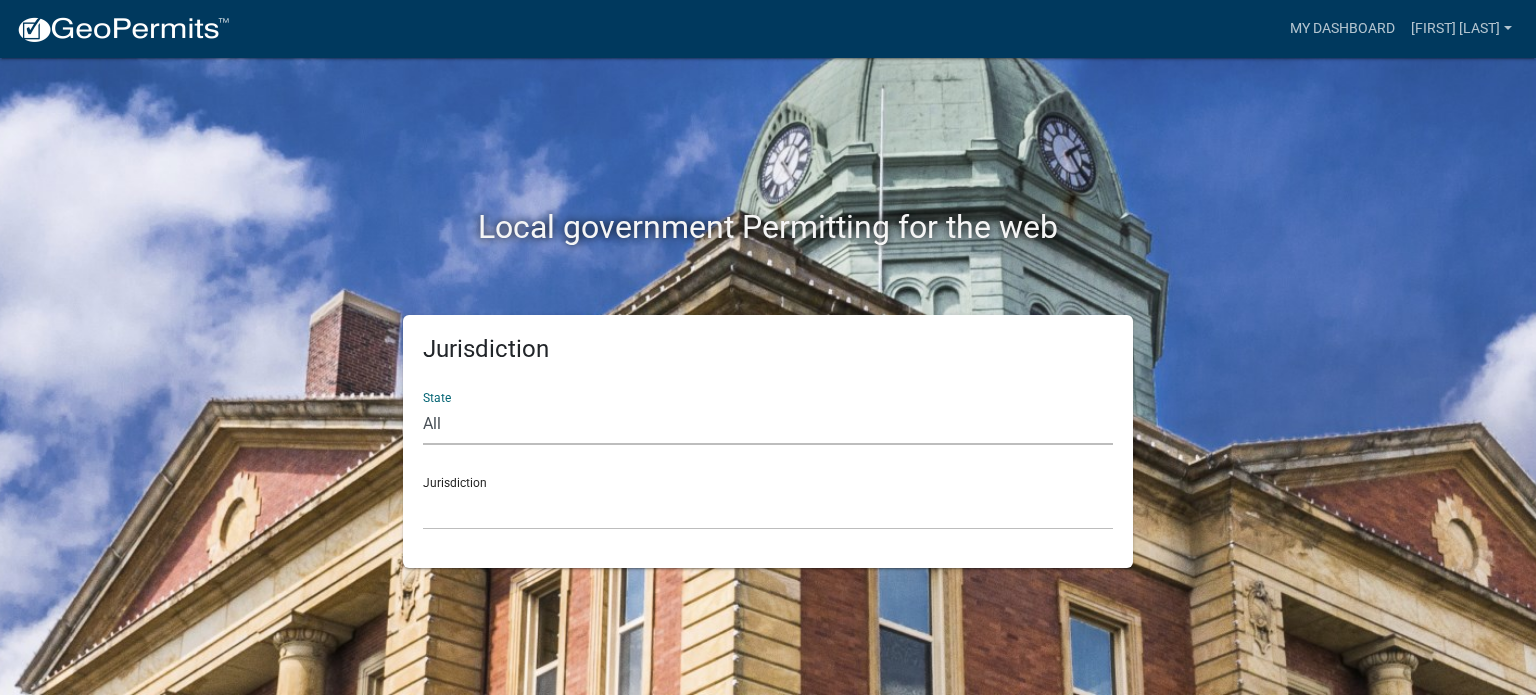 select on "Indiana" 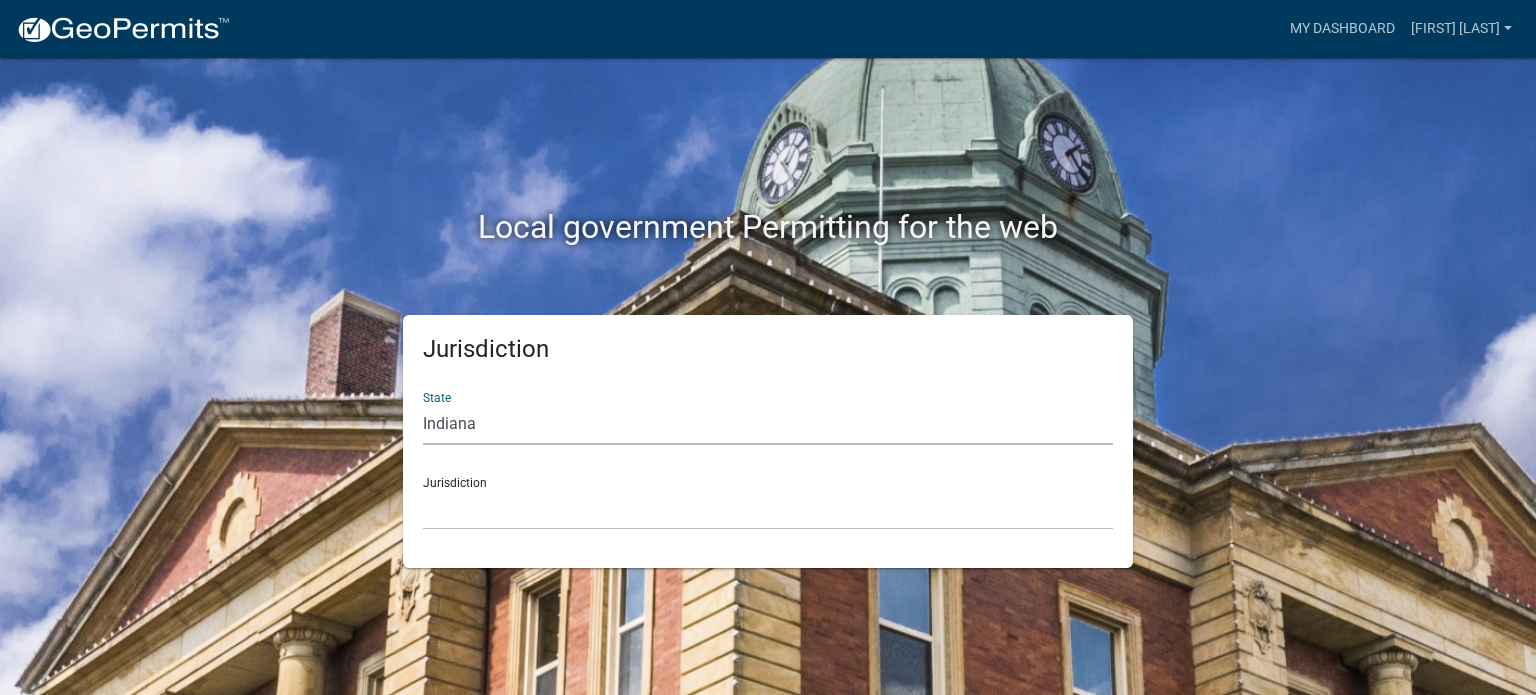 click on "All  Colorado   Georgia   Indiana   Iowa   Kansas   Minnesota   Ohio   South Carolina   Wisconsin" 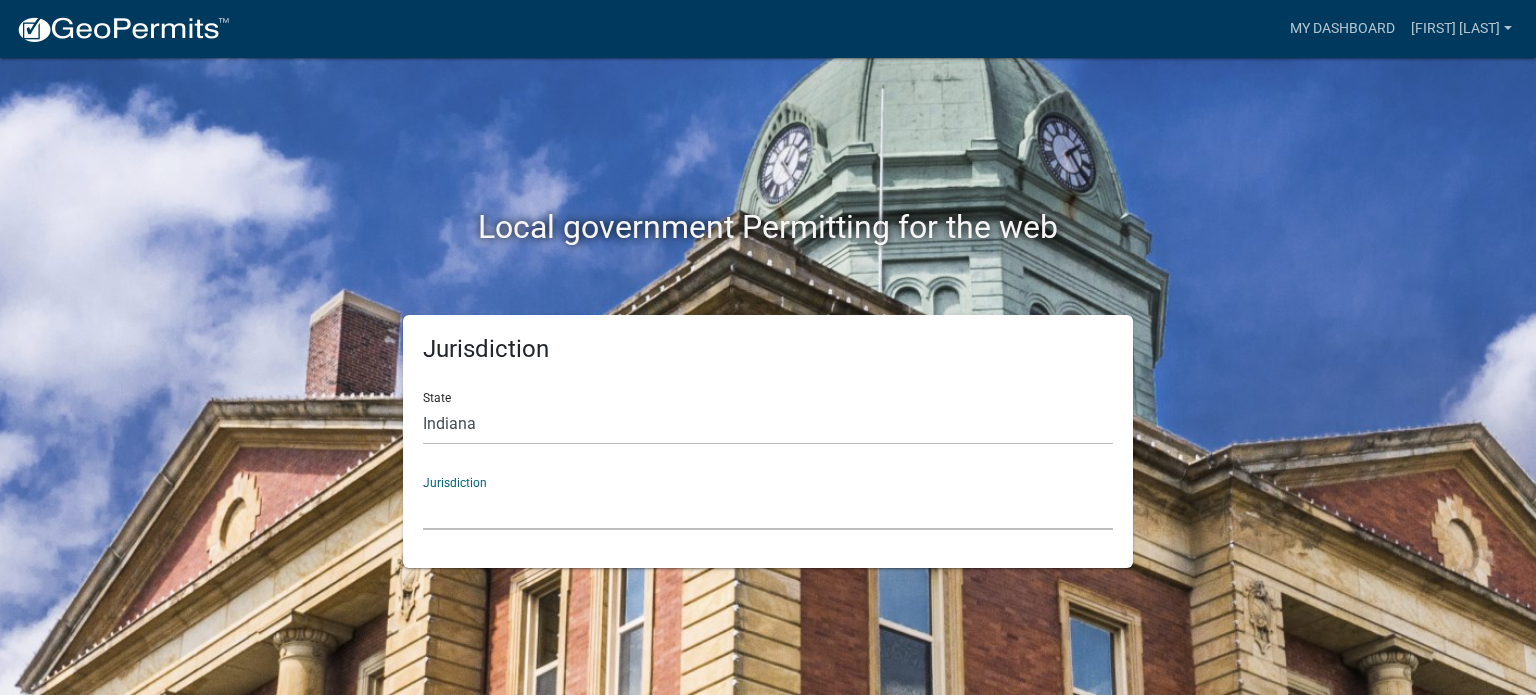 click on "City of Charlestown, Indiana City of Jeffersonville, Indiana City of Logansport, Indiana Decatur County, Indiana Grant County, Indiana Howard County, Indiana Huntington County, Indiana Jasper County, Indiana Kosciusko County, Indiana La Porte County, Indiana Miami County, Indiana Montgomery County, Indiana Morgan County, Indiana Newton County, Indiana Porter County, Indiana River Ridge Development Authority, Indiana Tippecanoe County, Indiana Vigo County, Indiana Wells County, Indiana Whitley County, Indiana" 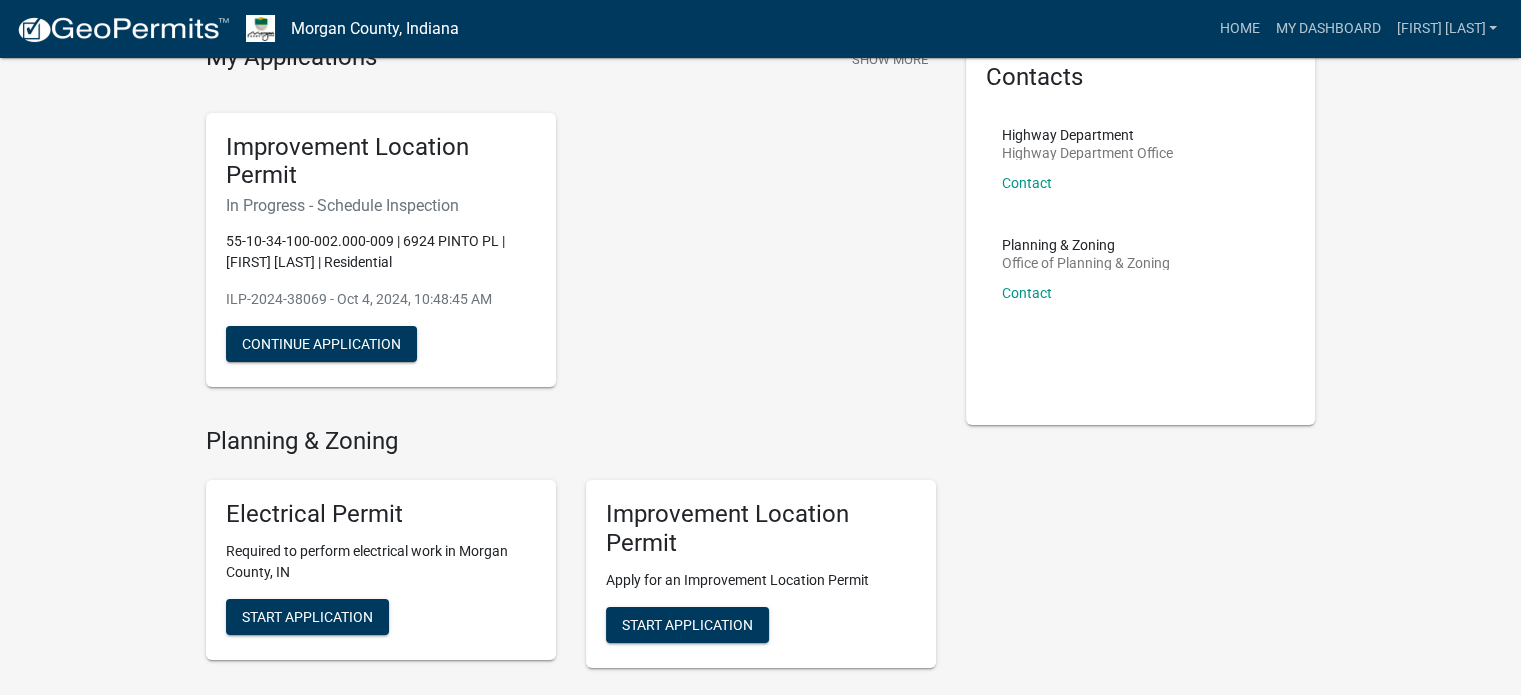 scroll, scrollTop: 0, scrollLeft: 0, axis: both 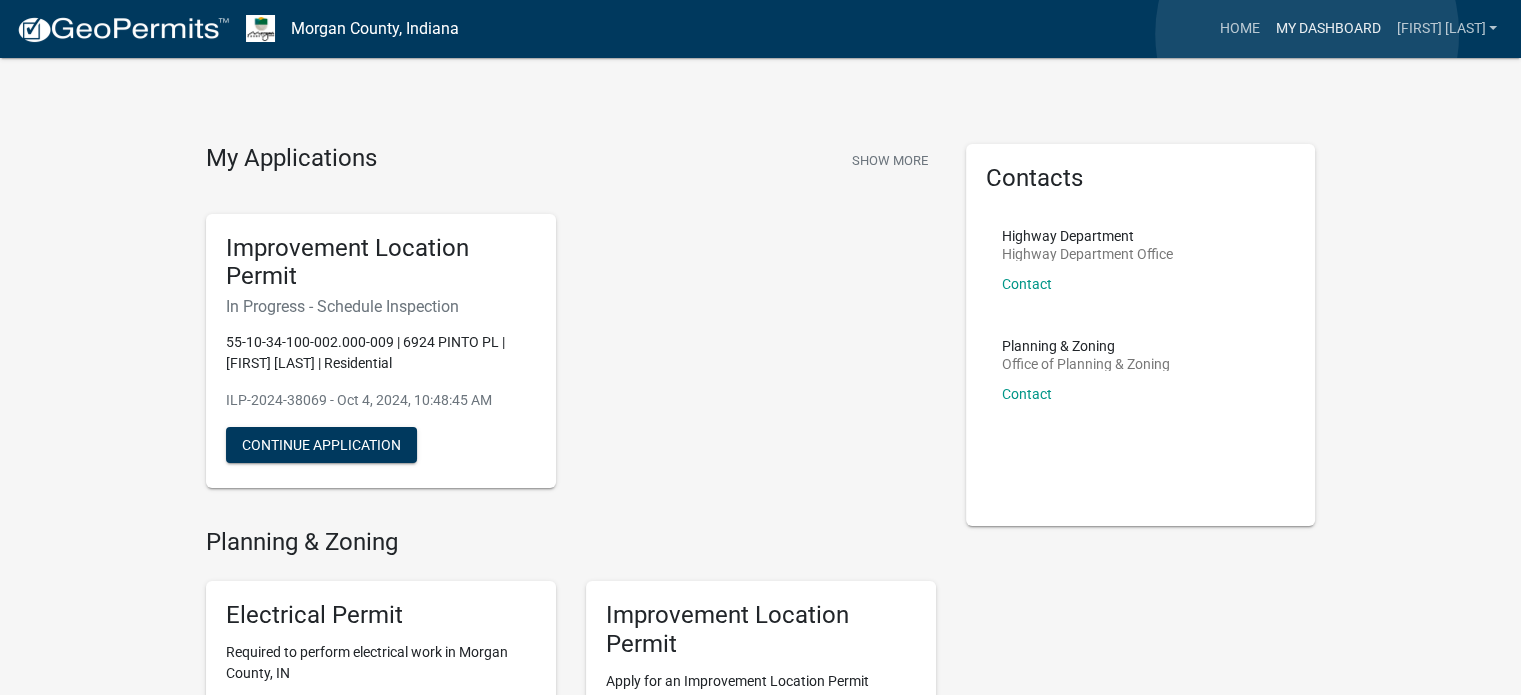 click on "My Dashboard" at bounding box center (1327, 29) 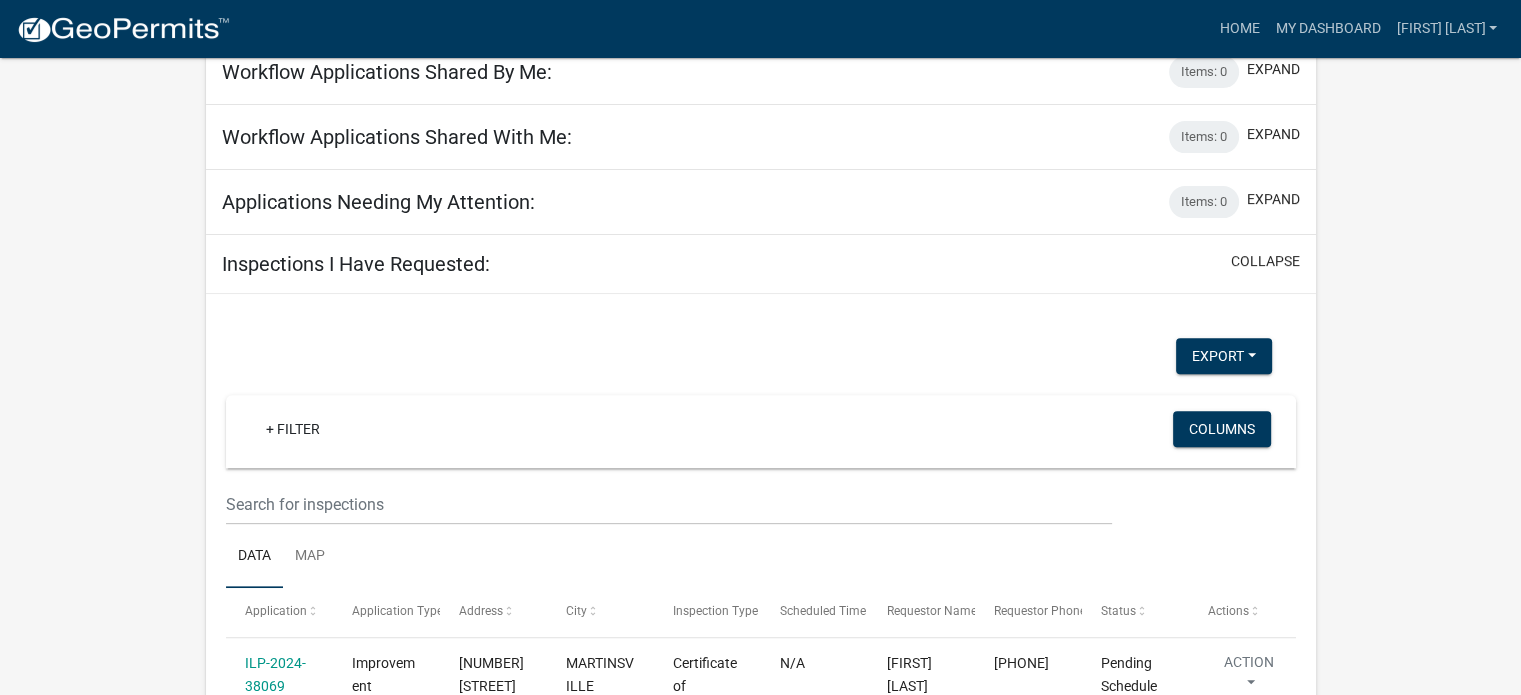 scroll, scrollTop: 700, scrollLeft: 0, axis: vertical 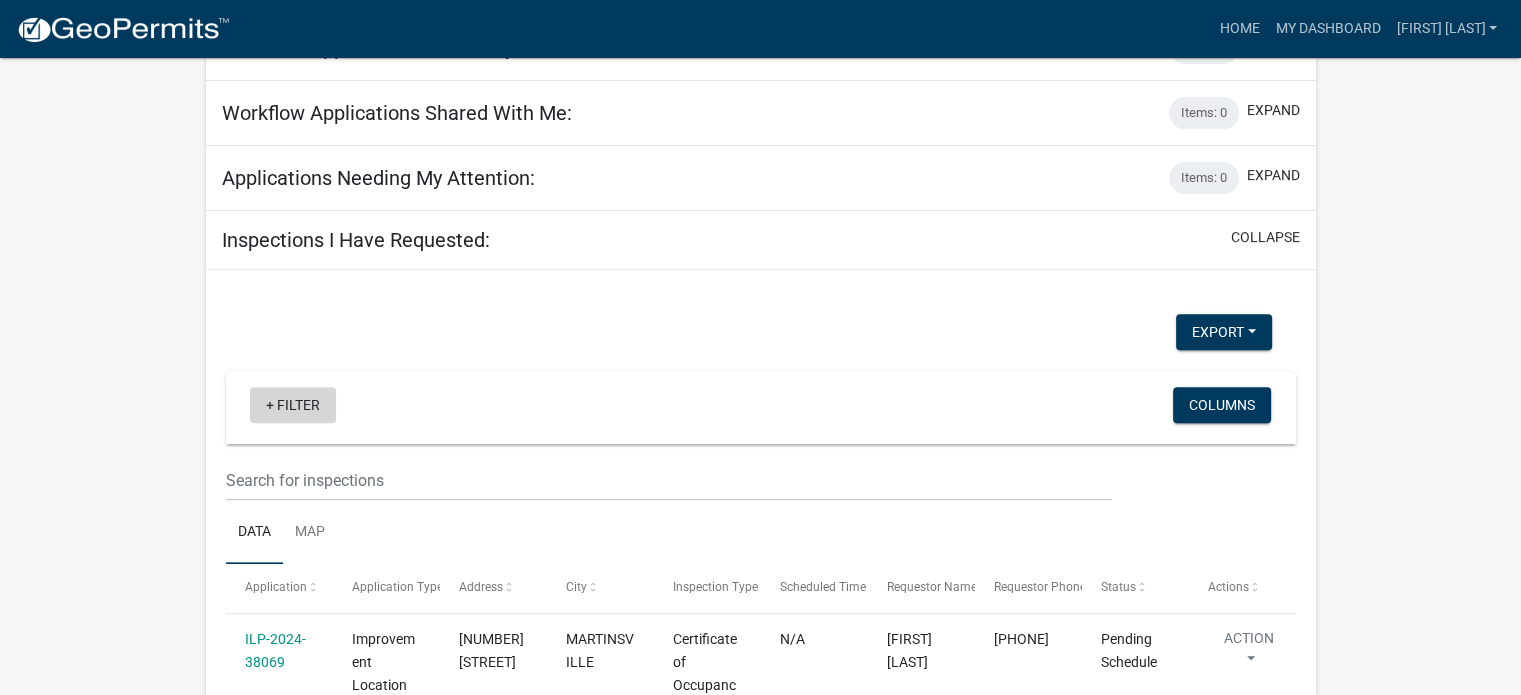 click on "+ Filter" 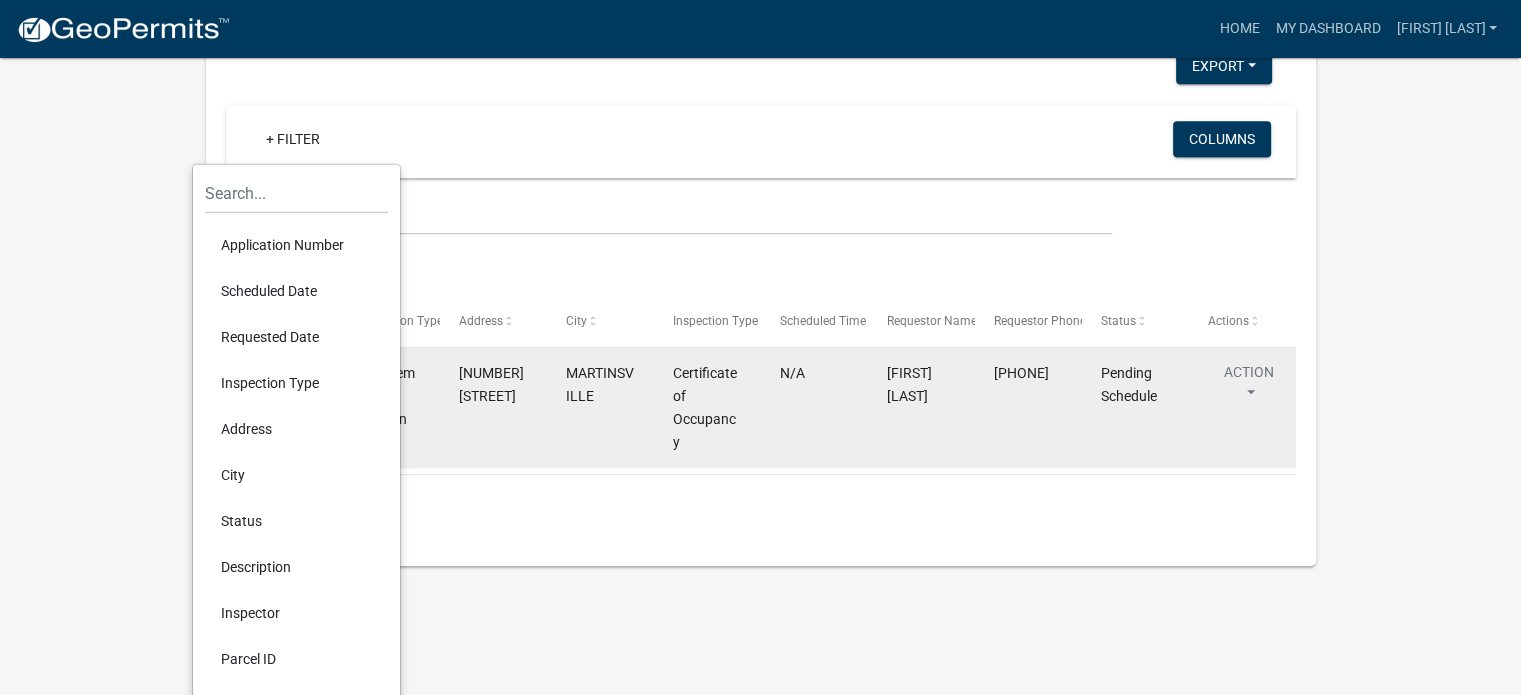 scroll, scrollTop: 968, scrollLeft: 0, axis: vertical 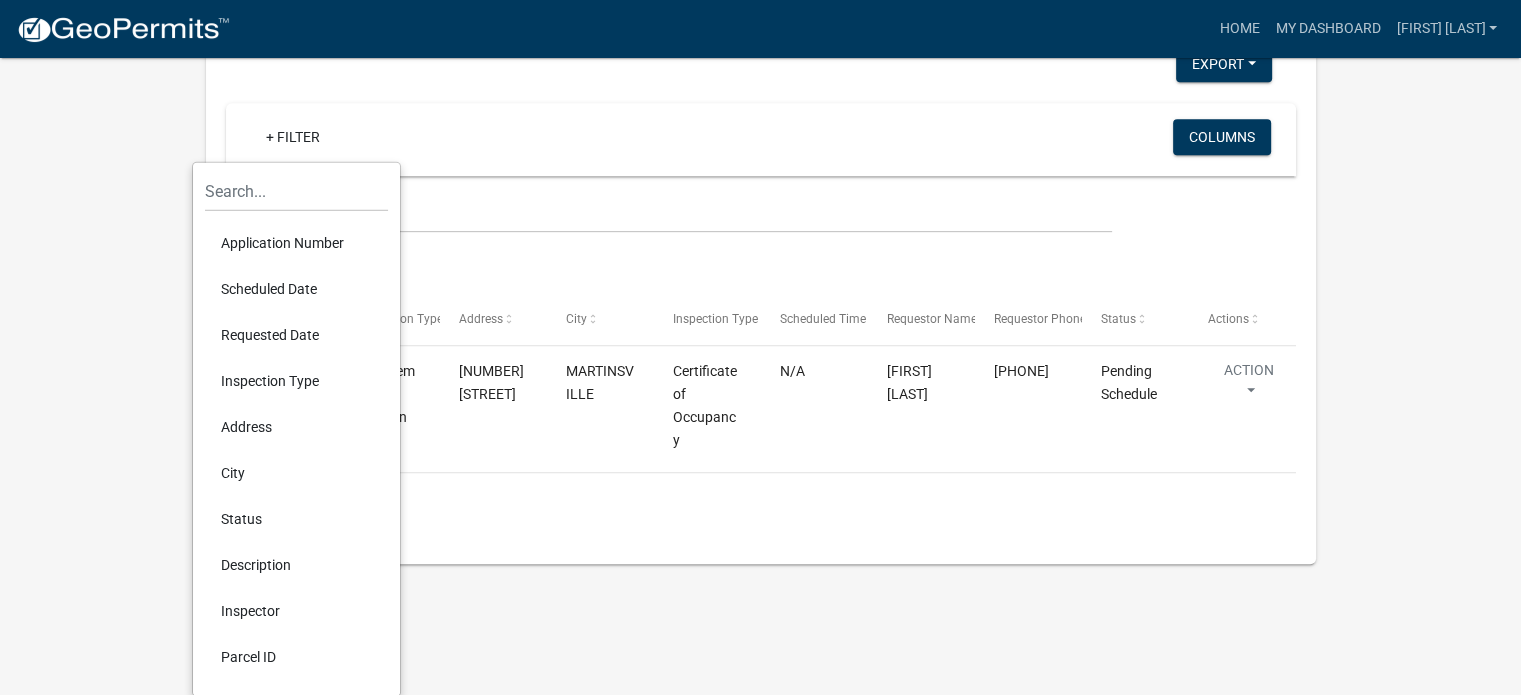 click on "Inspection Type" at bounding box center [296, 381] 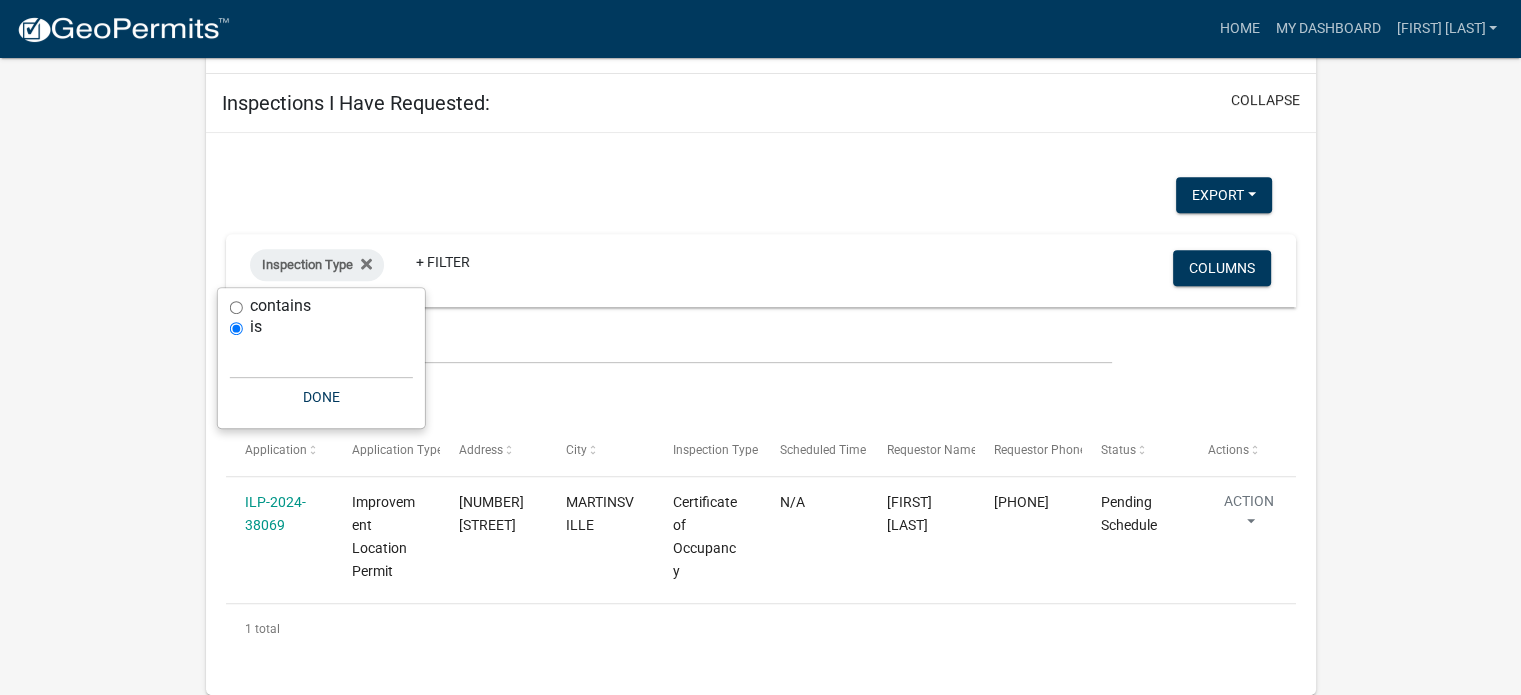 scroll, scrollTop: 835, scrollLeft: 0, axis: vertical 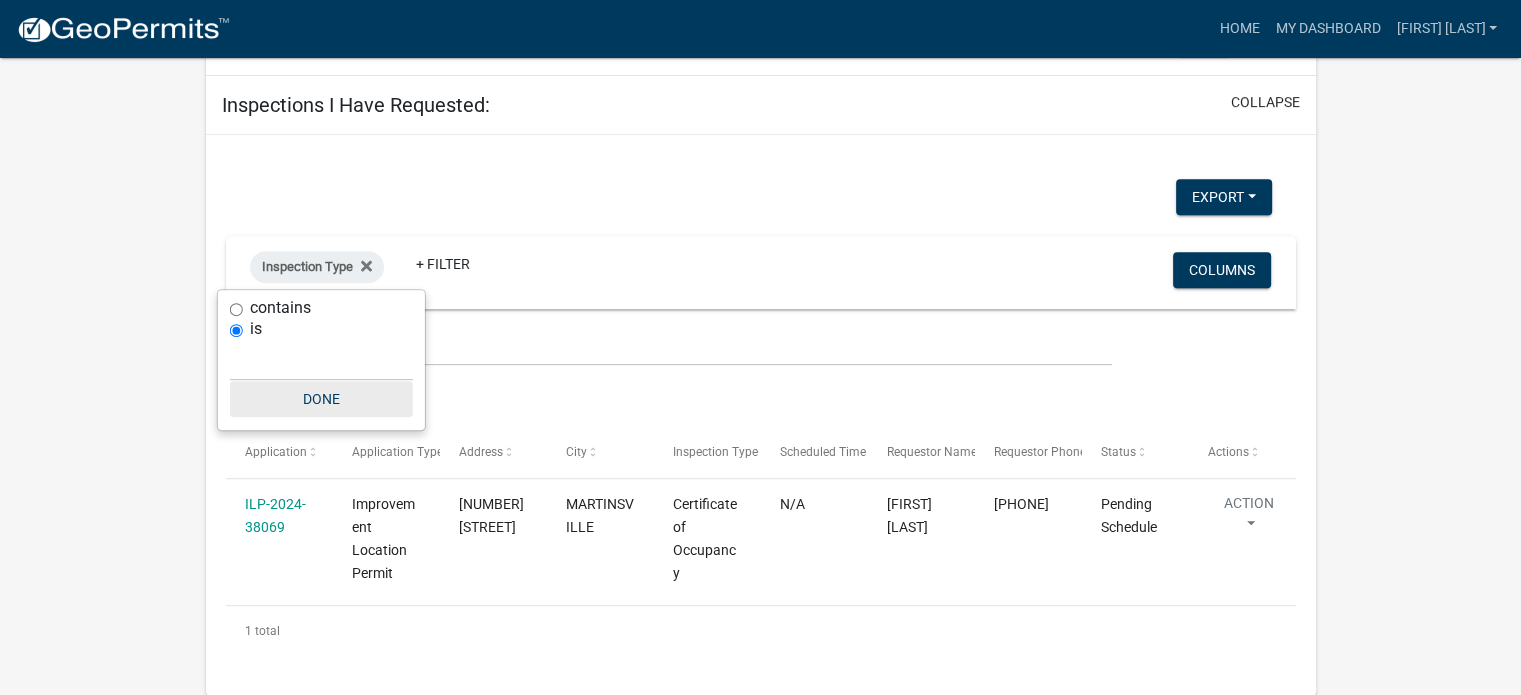 click on "Done" at bounding box center (321, 399) 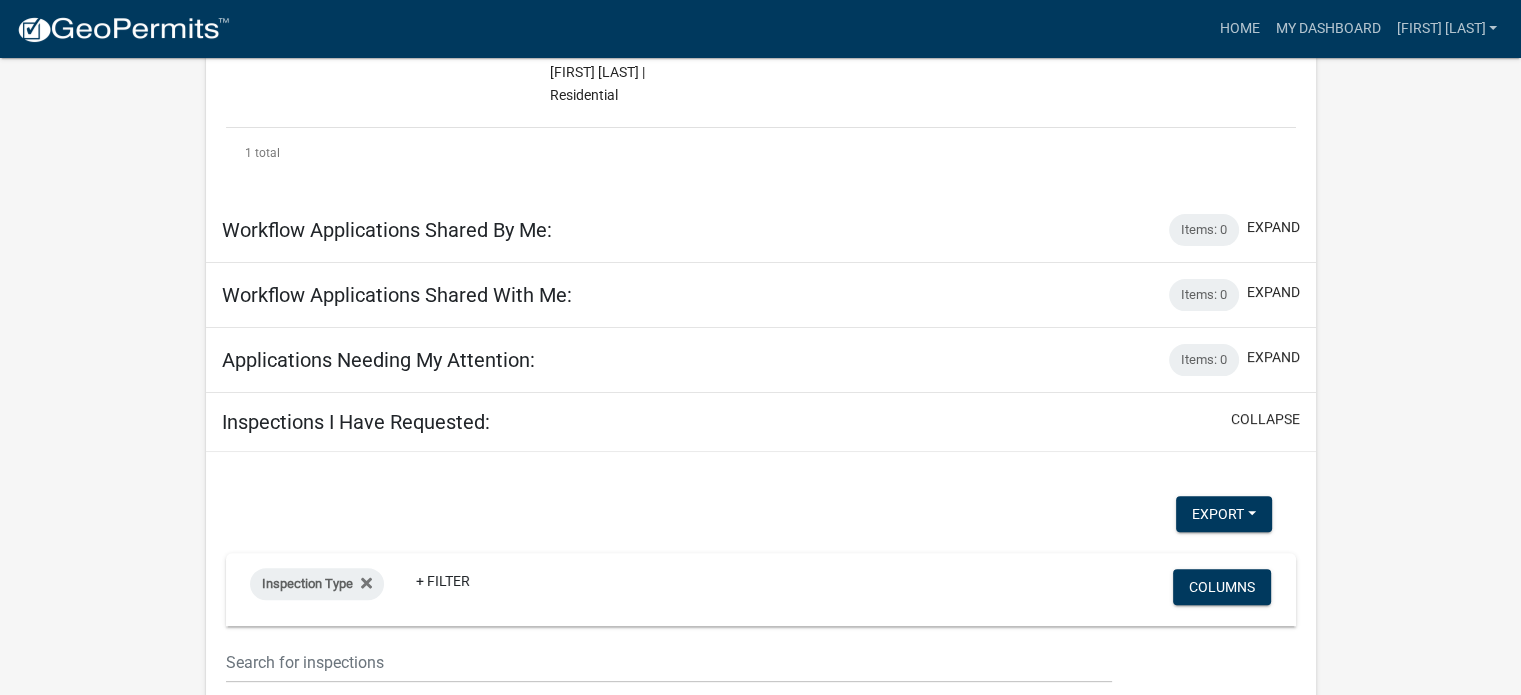 scroll, scrollTop: 510, scrollLeft: 0, axis: vertical 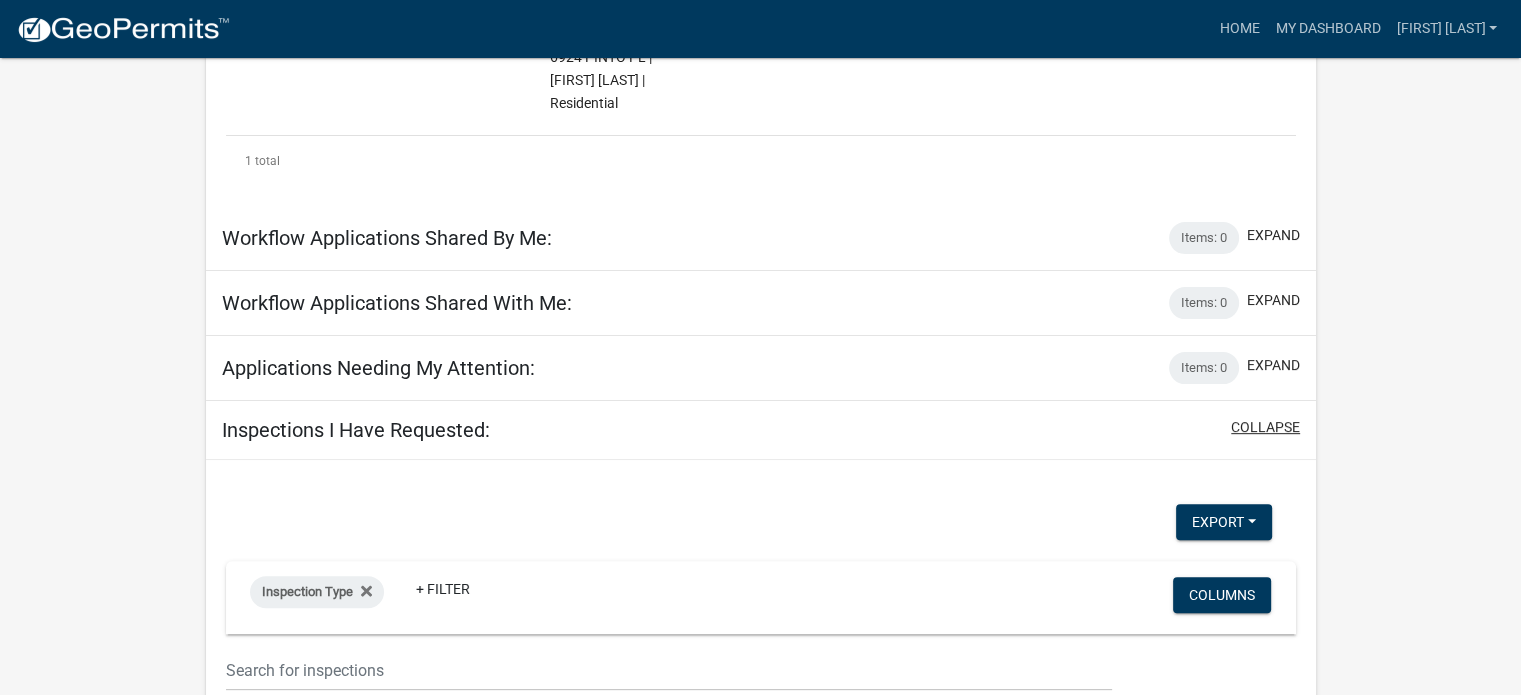 click on "collapse" at bounding box center [1265, 427] 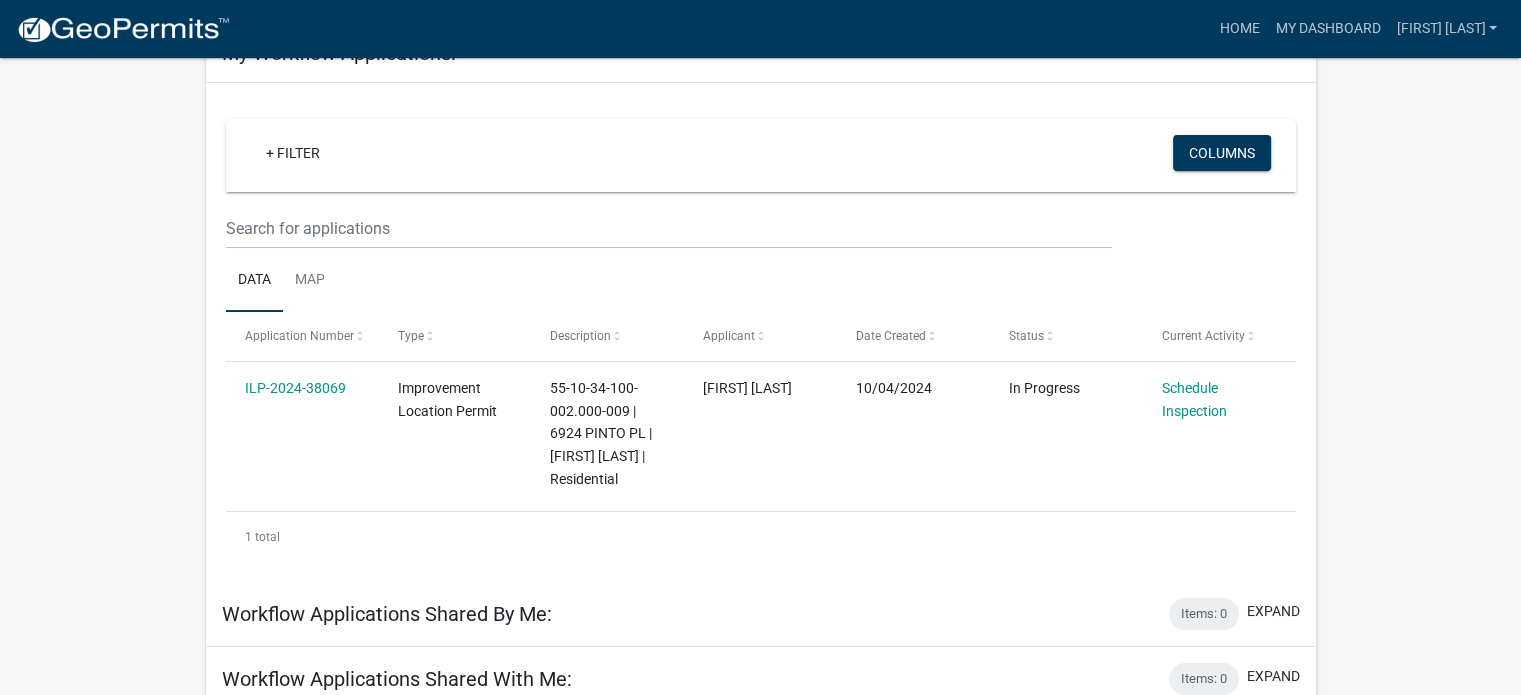 scroll, scrollTop: 79, scrollLeft: 0, axis: vertical 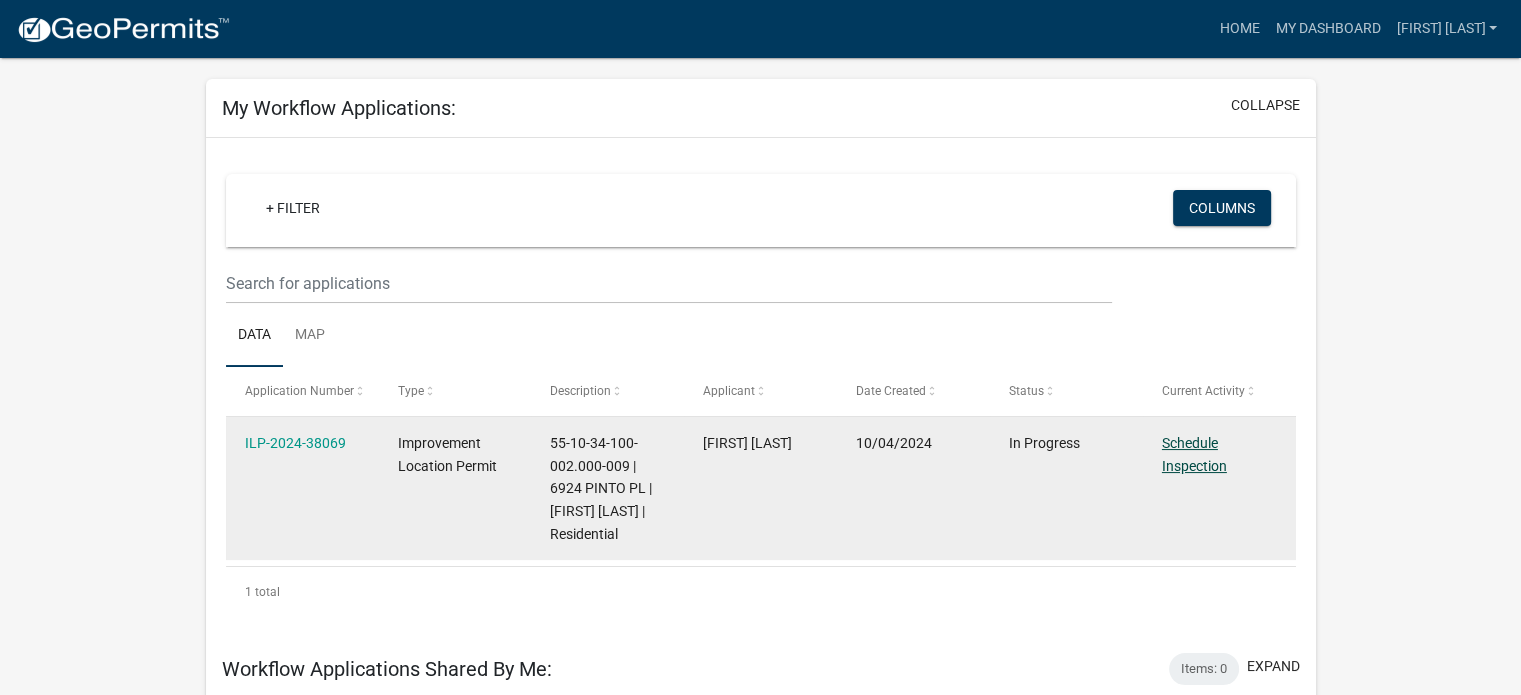 click on "Schedule Inspection" 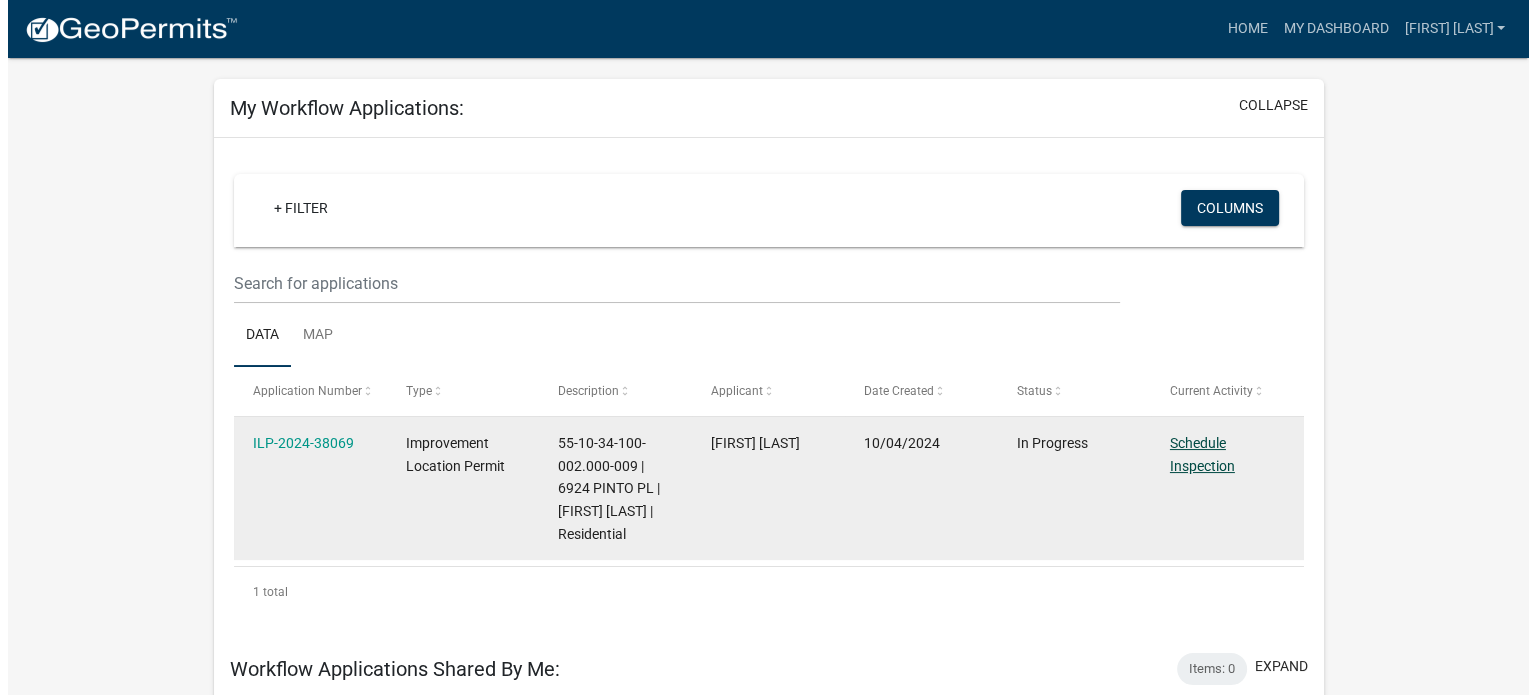 scroll, scrollTop: 0, scrollLeft: 0, axis: both 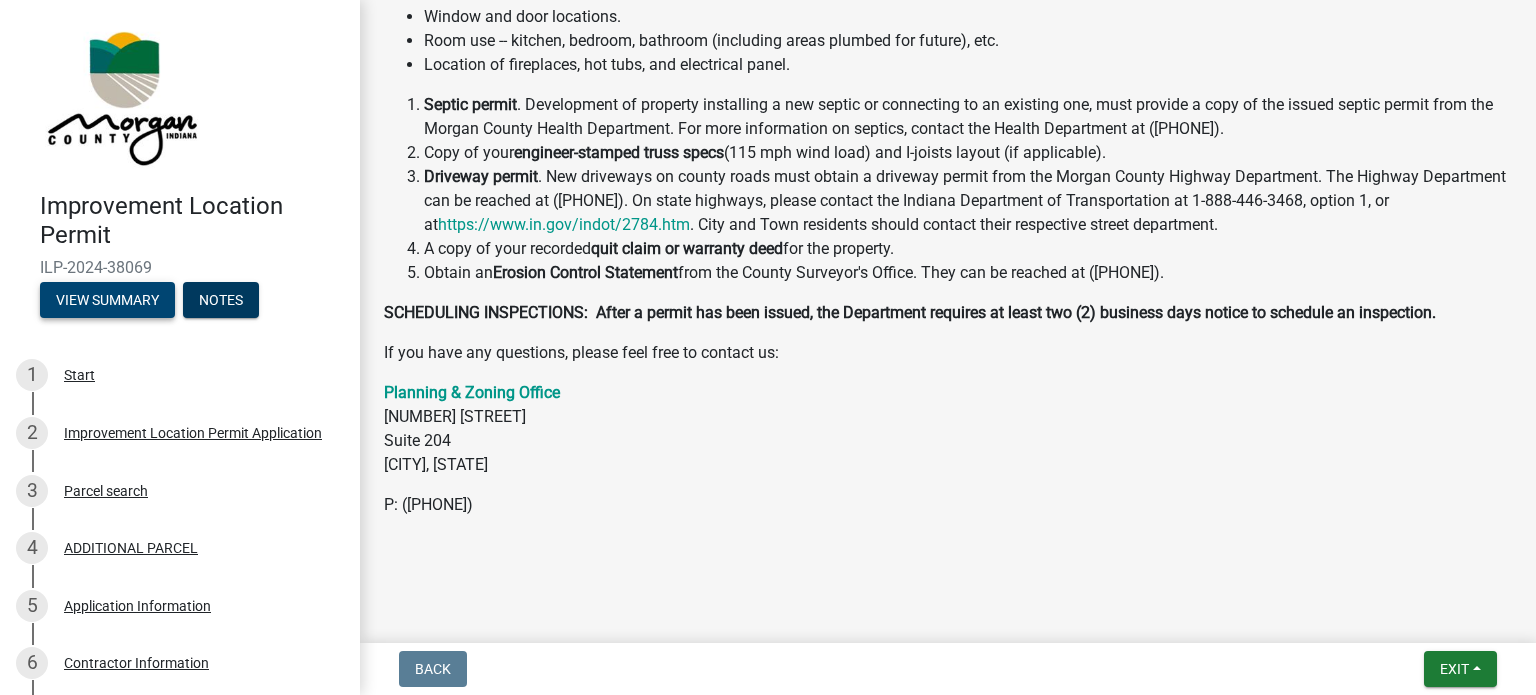 click on "View Summary" at bounding box center (107, 300) 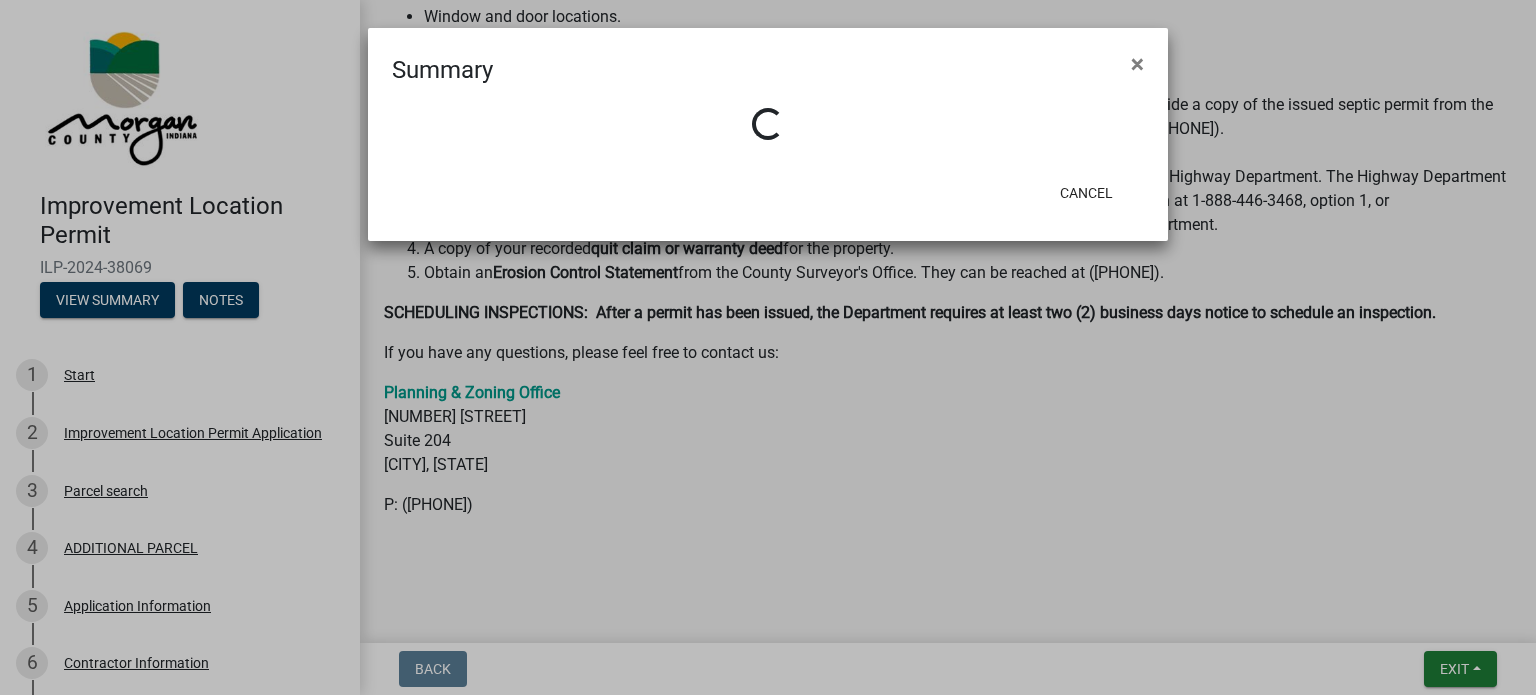 drag, startPoint x: 353, startPoint y: 290, endPoint x: 369, endPoint y: 395, distance: 106.21205 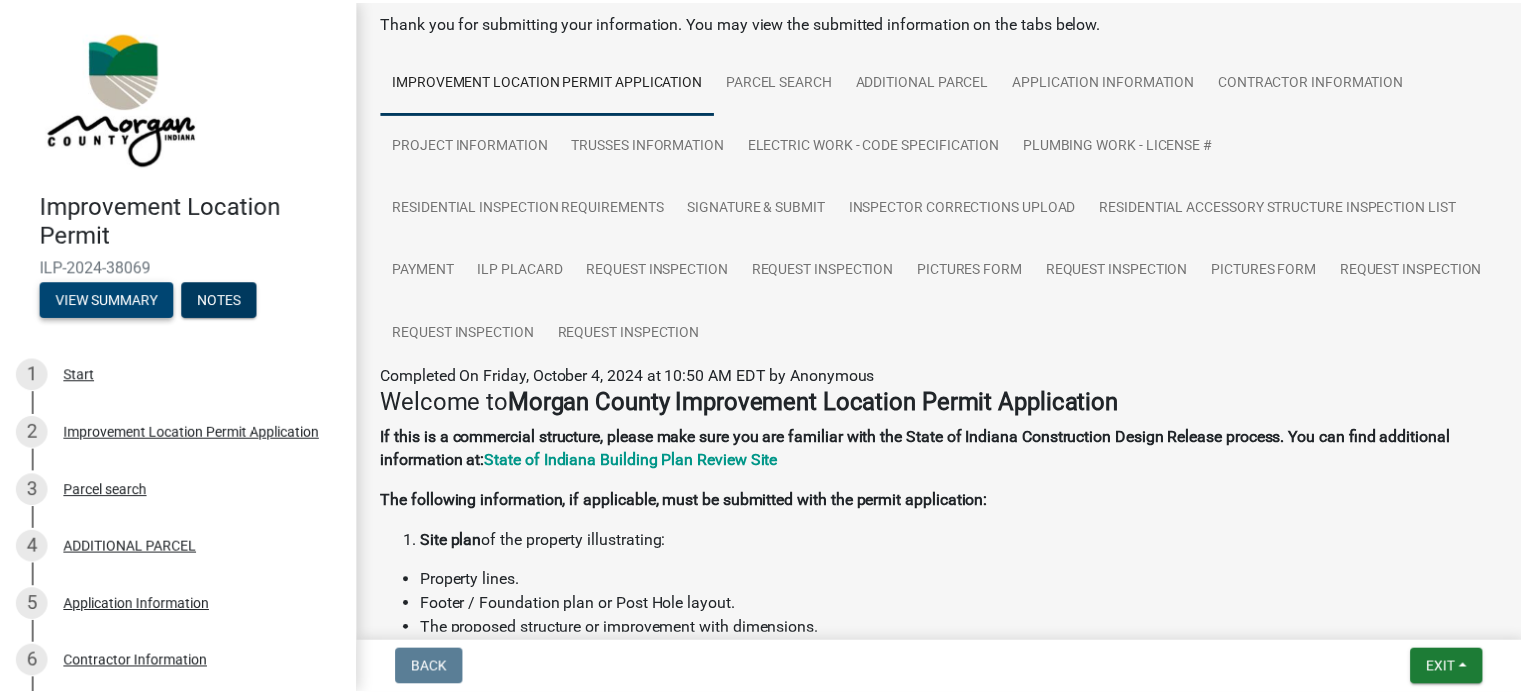 scroll, scrollTop: 0, scrollLeft: 0, axis: both 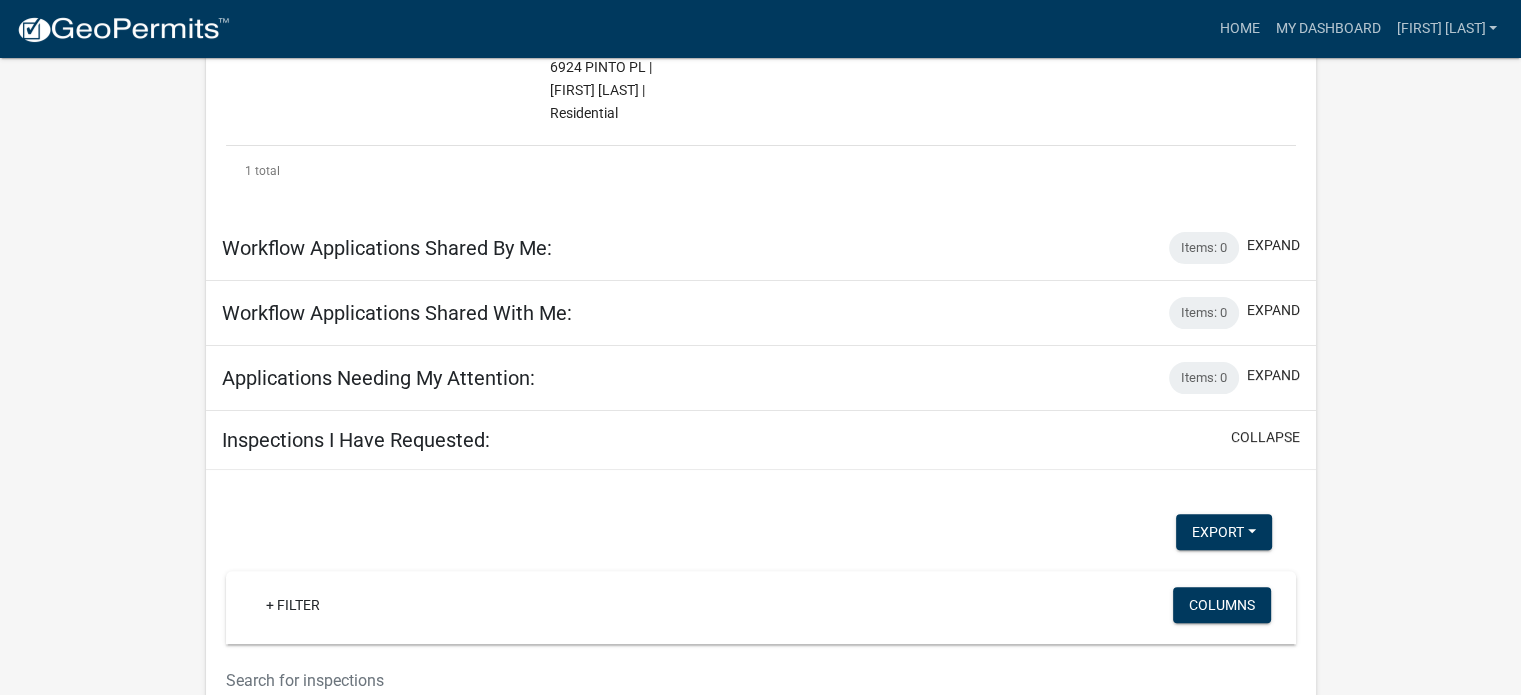 click on "Inspections I Have Requested:" at bounding box center [356, 440] 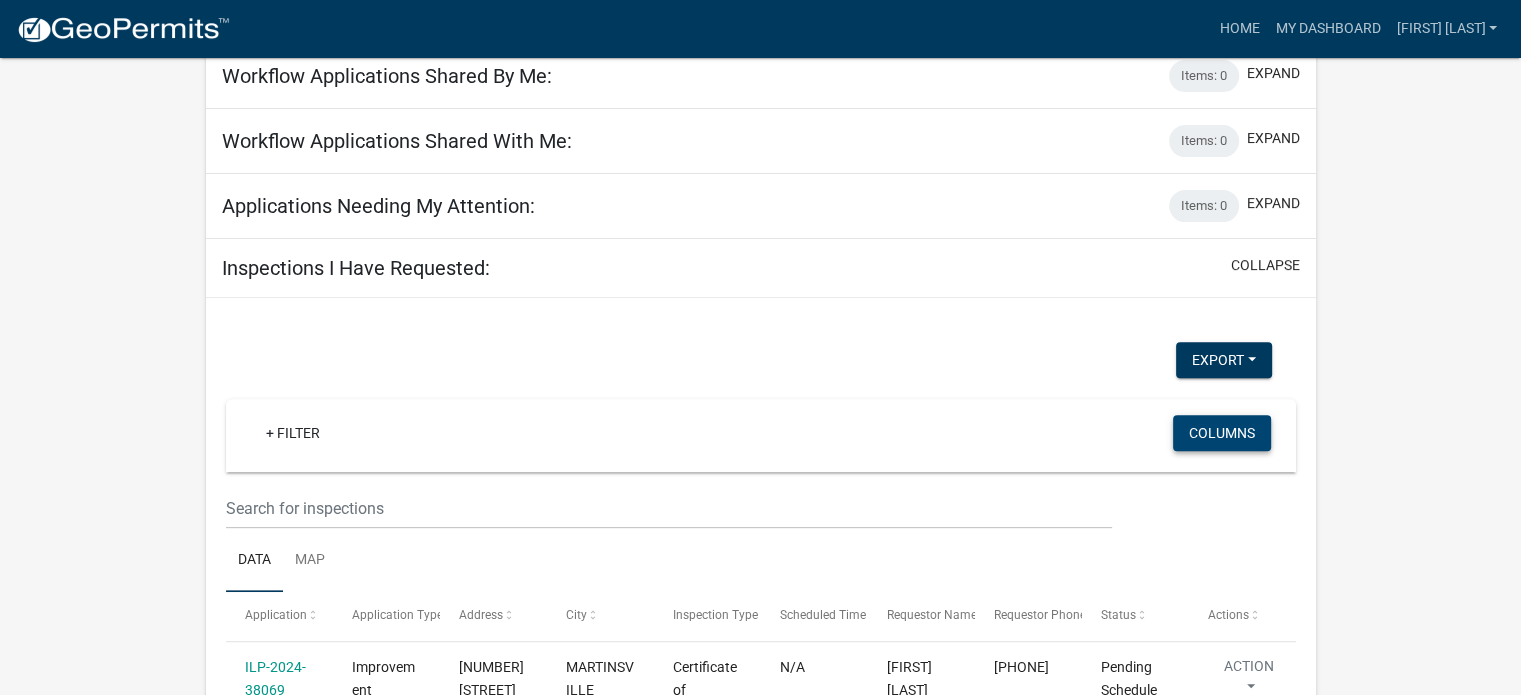 scroll, scrollTop: 675, scrollLeft: 0, axis: vertical 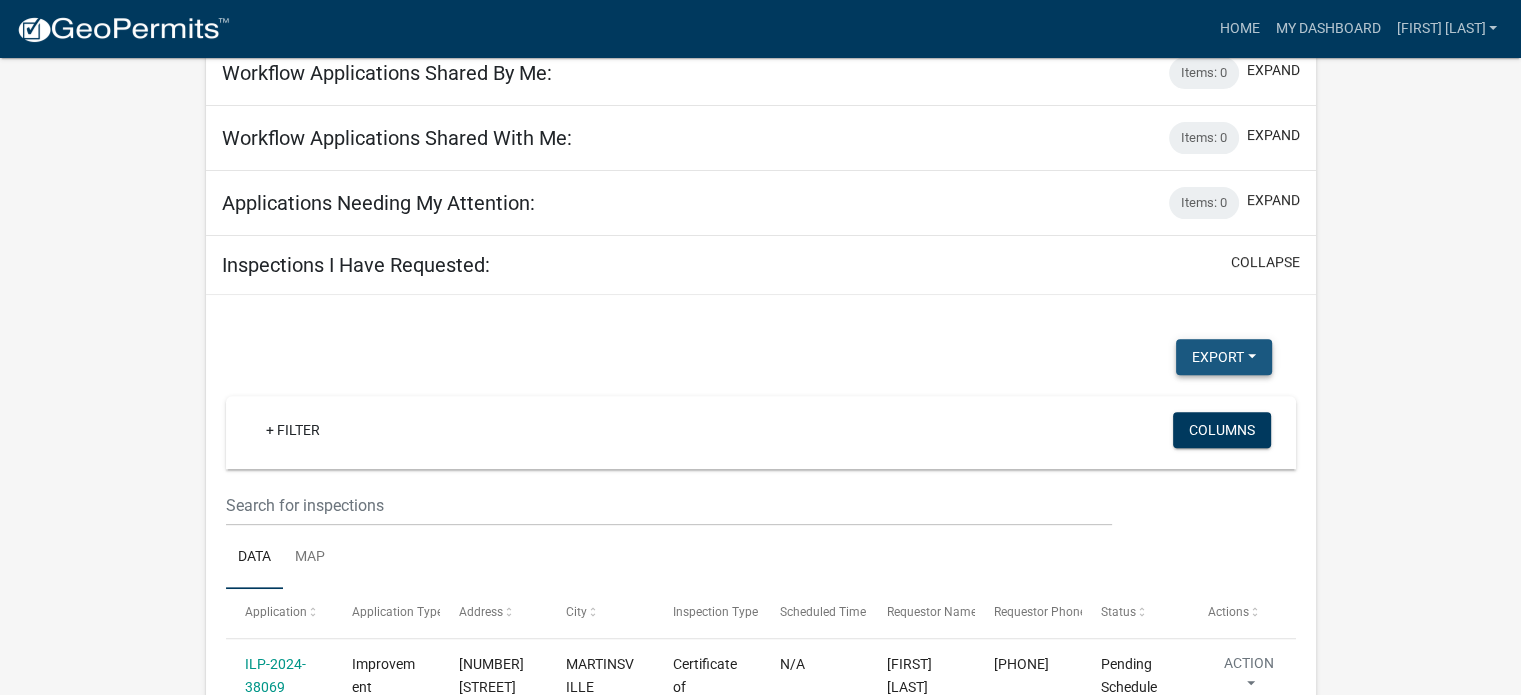 click on "Export" at bounding box center (1224, 357) 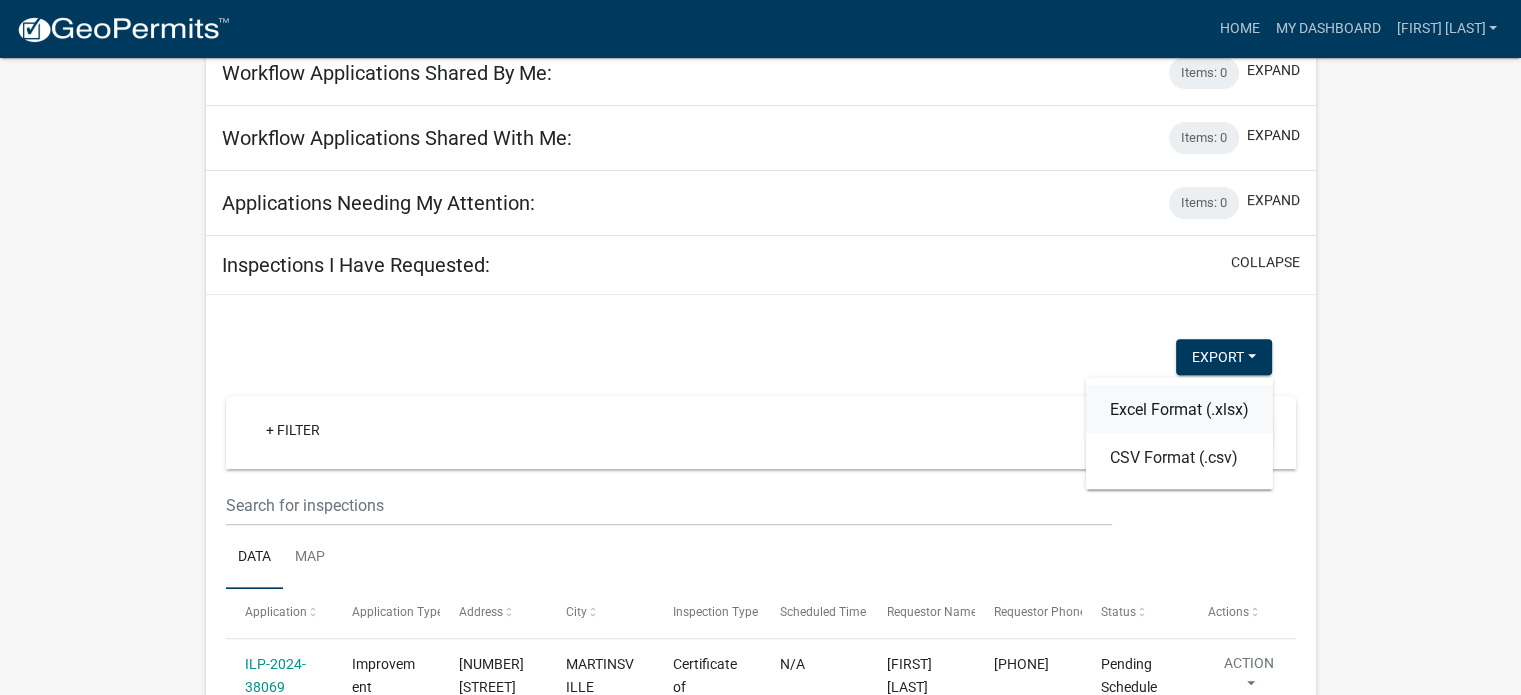 click on "Excel Format (.xlsx)" at bounding box center [1178, 409] 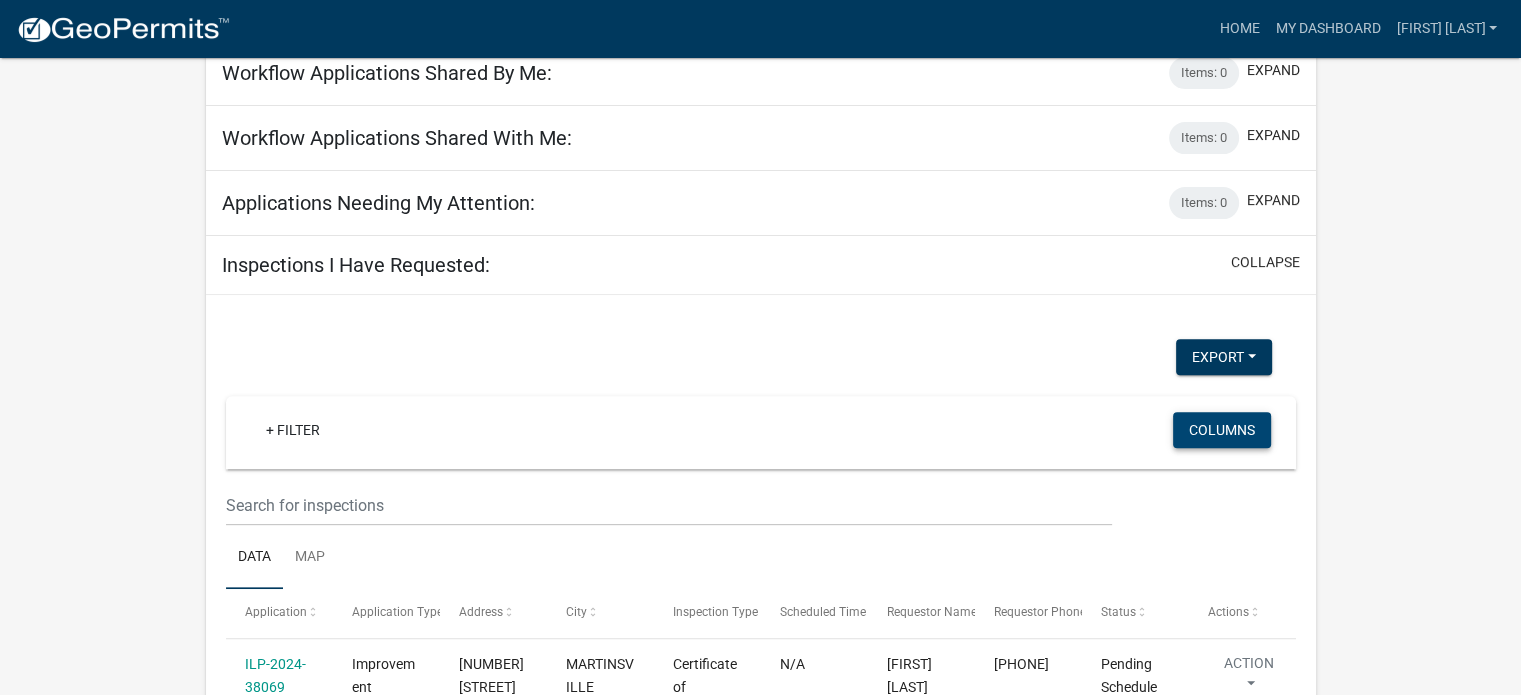 click on "Columns" 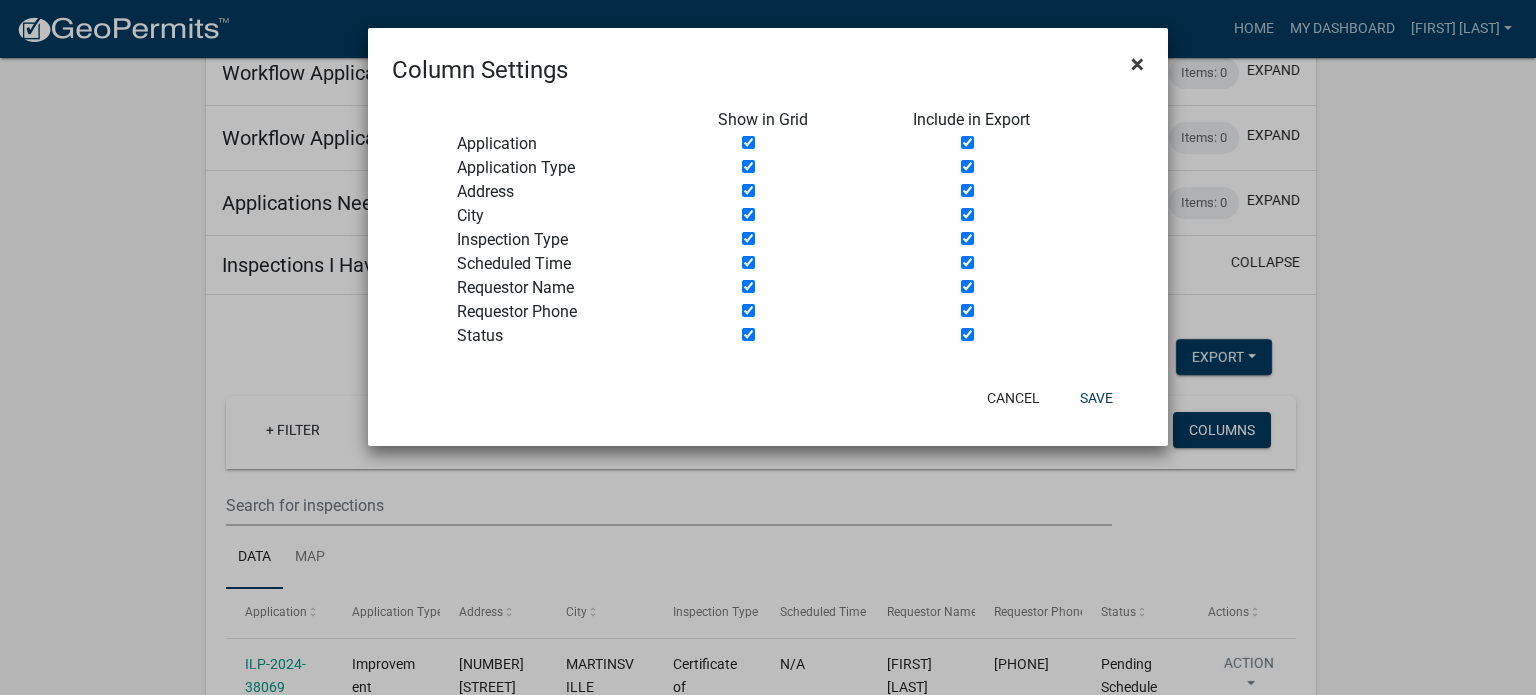 click on "×" 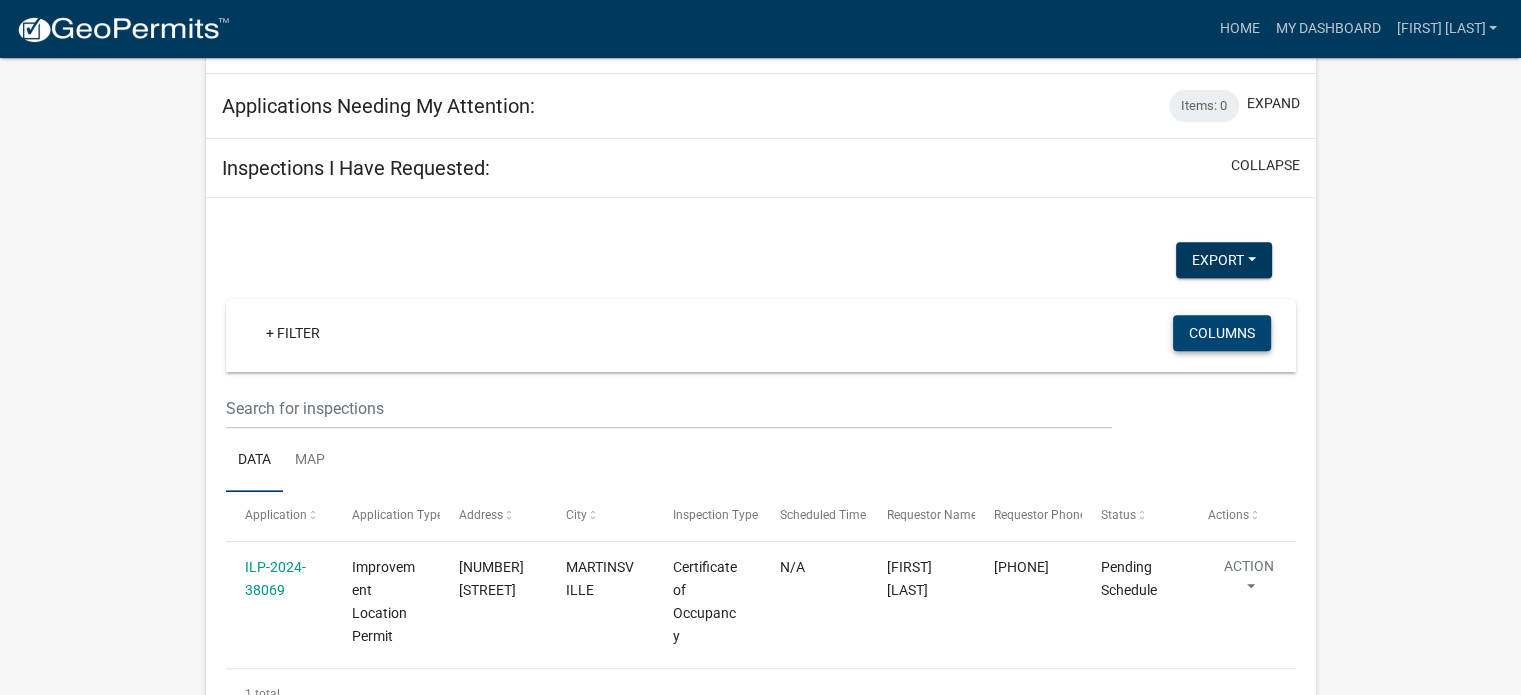 scroll, scrollTop: 835, scrollLeft: 0, axis: vertical 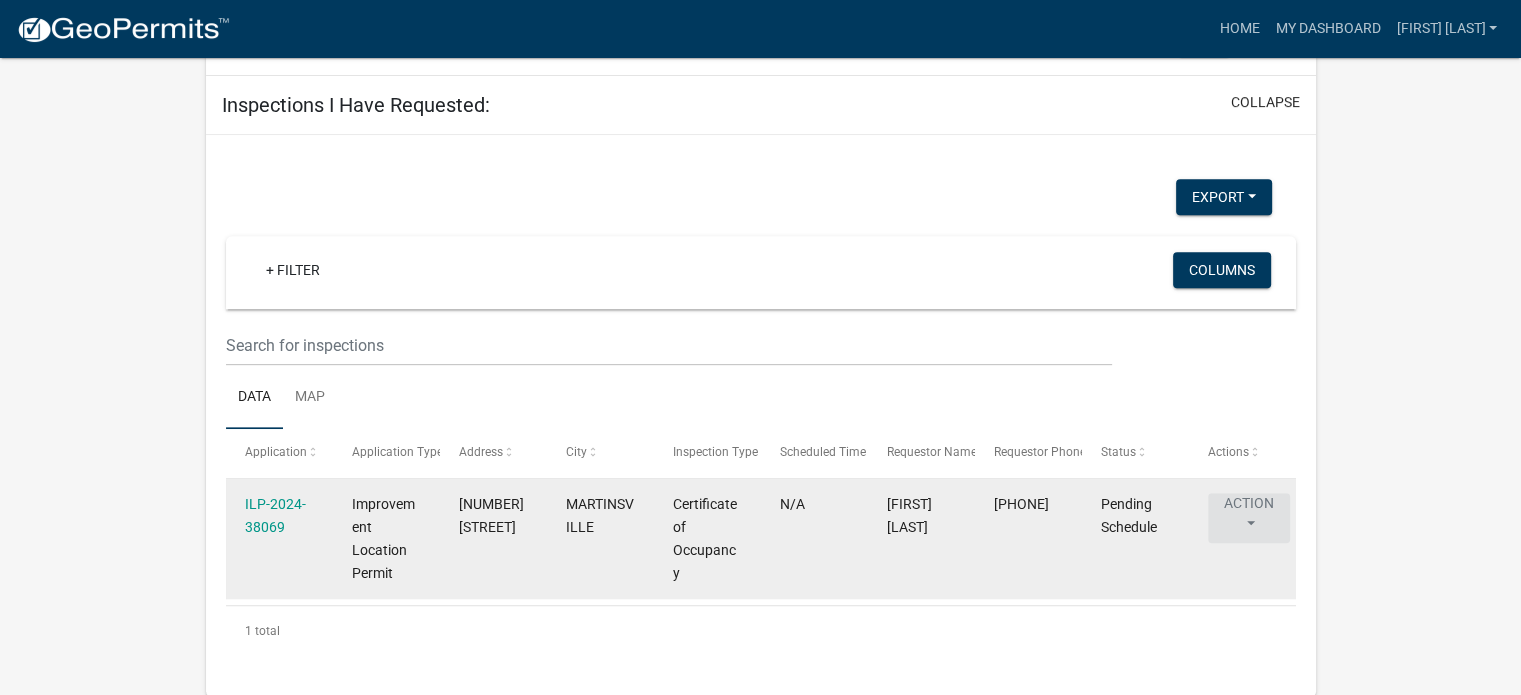 click on "Action" at bounding box center [1249, 518] 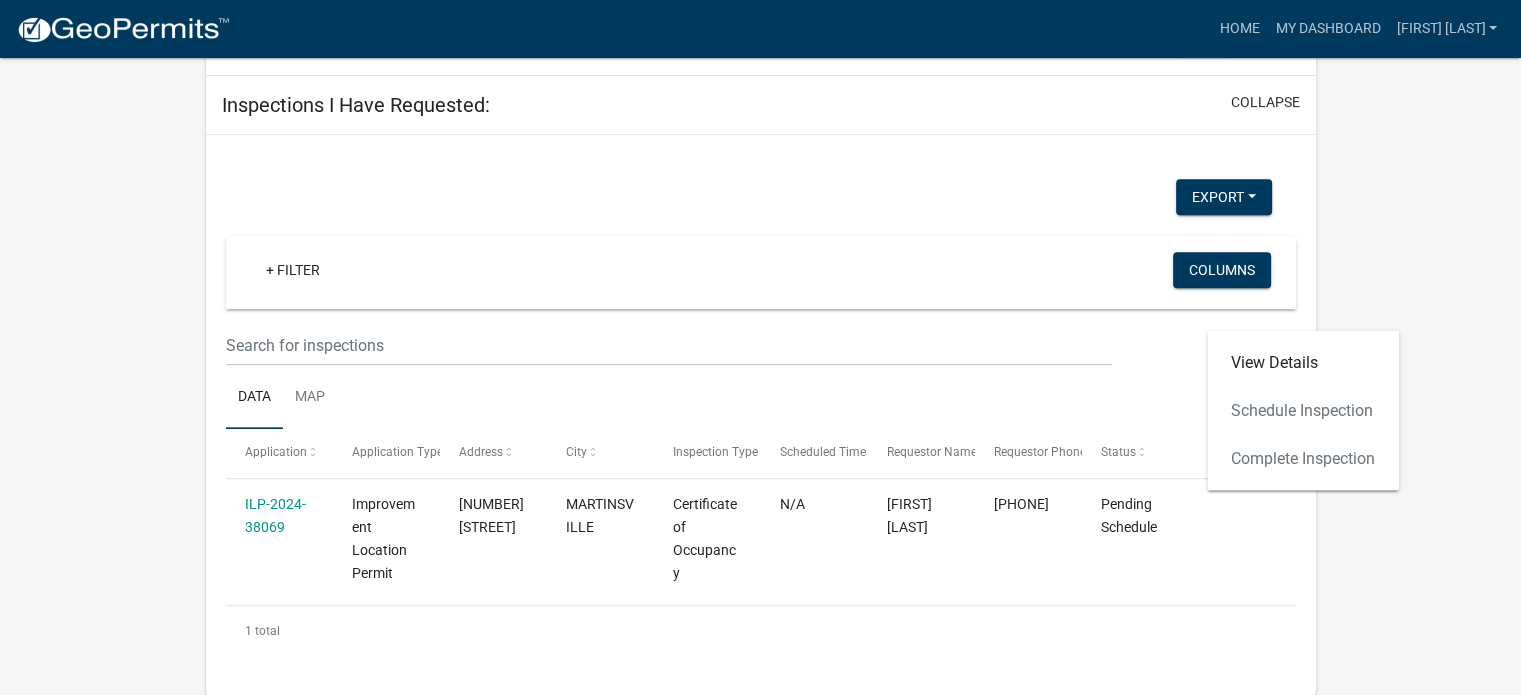 click on "View Details   Schedule Inspection   Complete Inspection" at bounding box center (1303, 410) 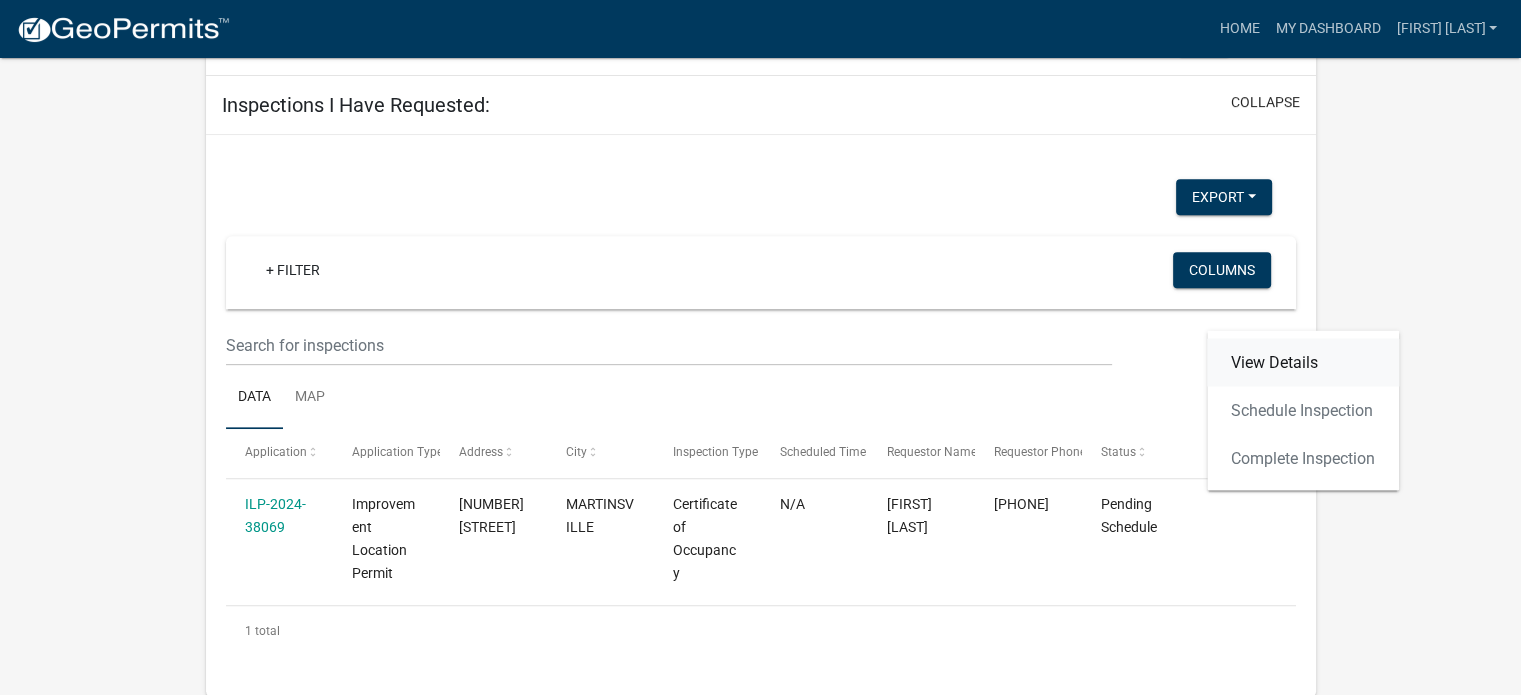 click on "View Details" at bounding box center [1303, 362] 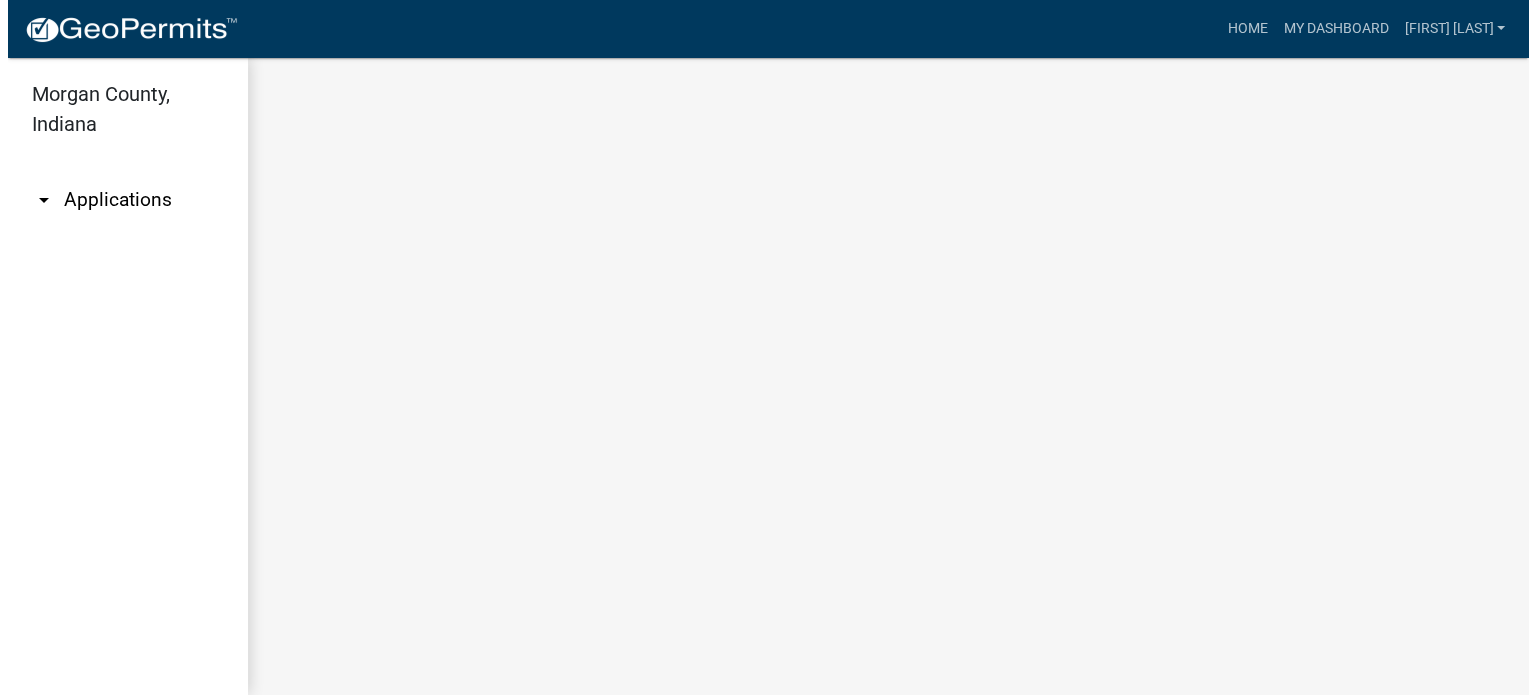 scroll, scrollTop: 0, scrollLeft: 0, axis: both 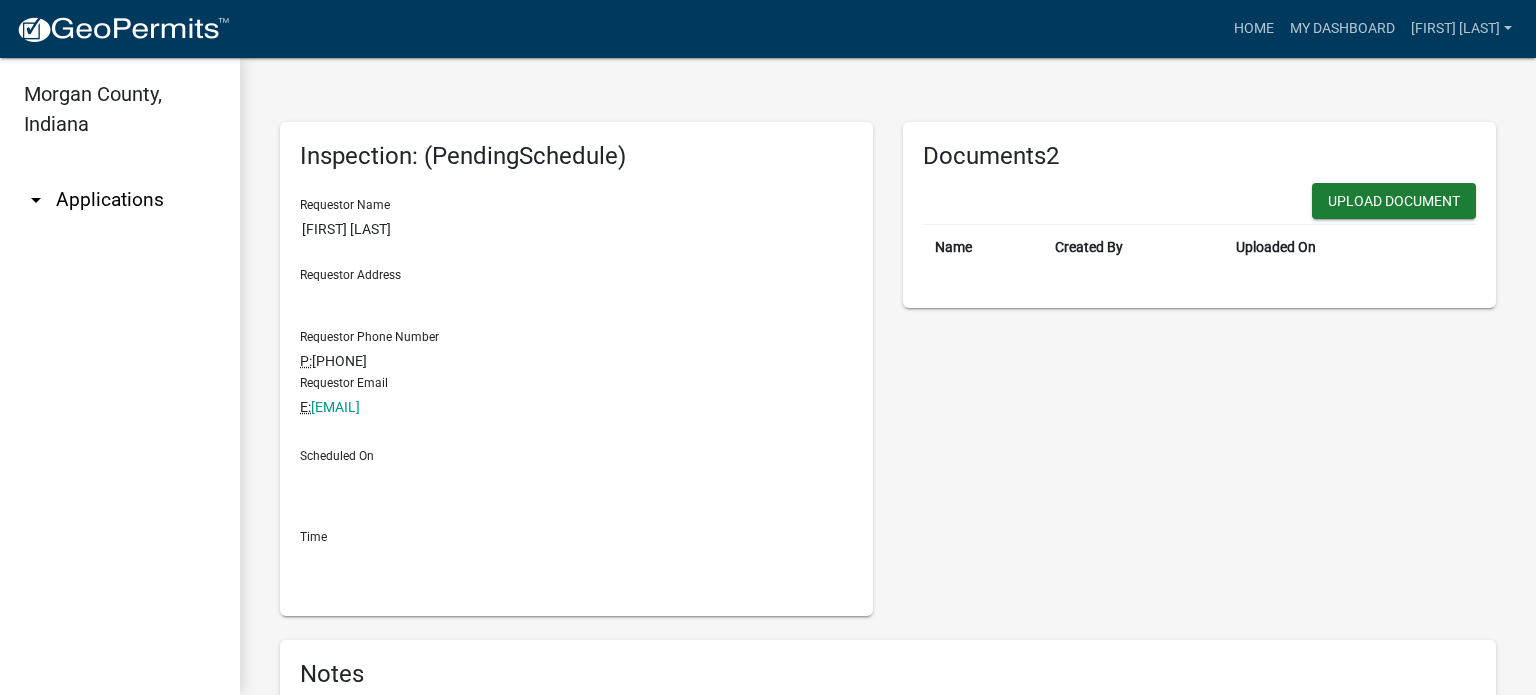click on "arrow_drop_down" at bounding box center (36, 200) 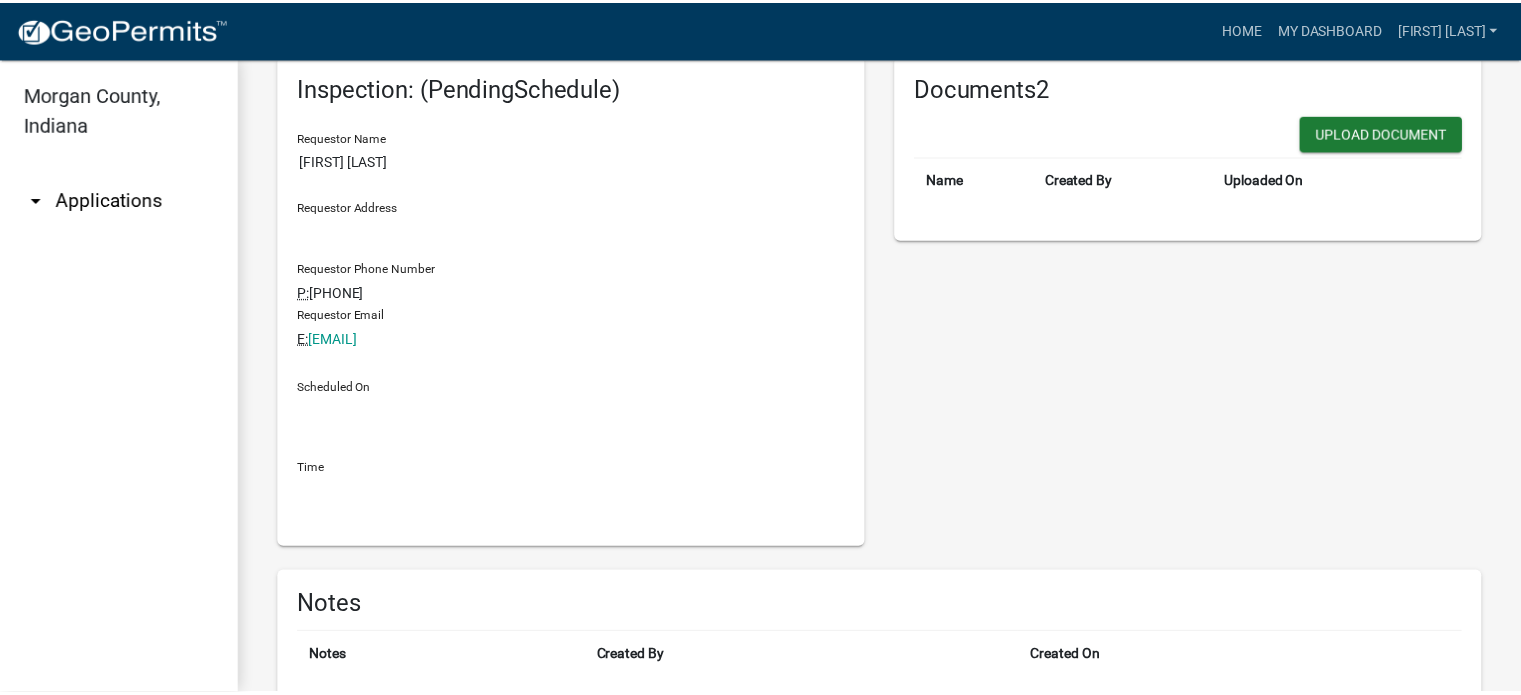 scroll, scrollTop: 0, scrollLeft: 0, axis: both 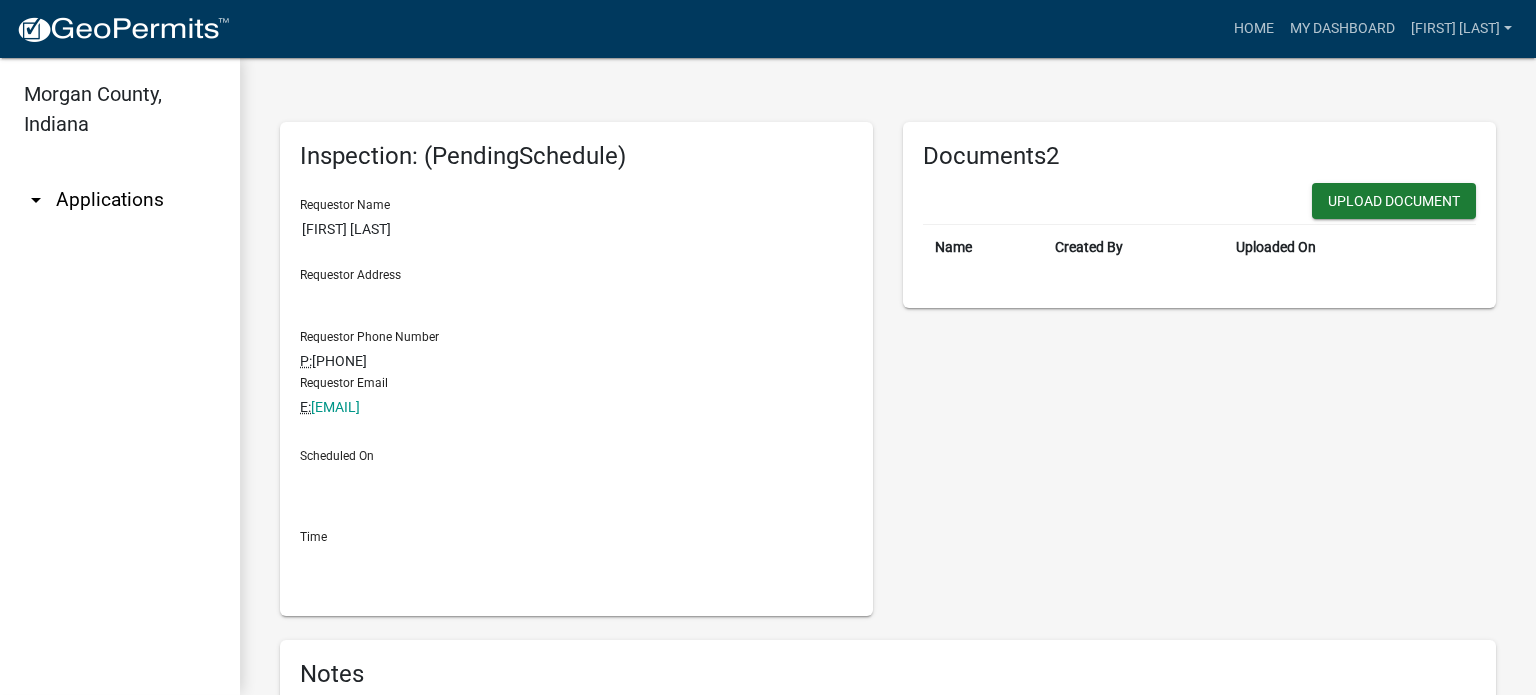 click on "arrow_drop_down" at bounding box center [36, 200] 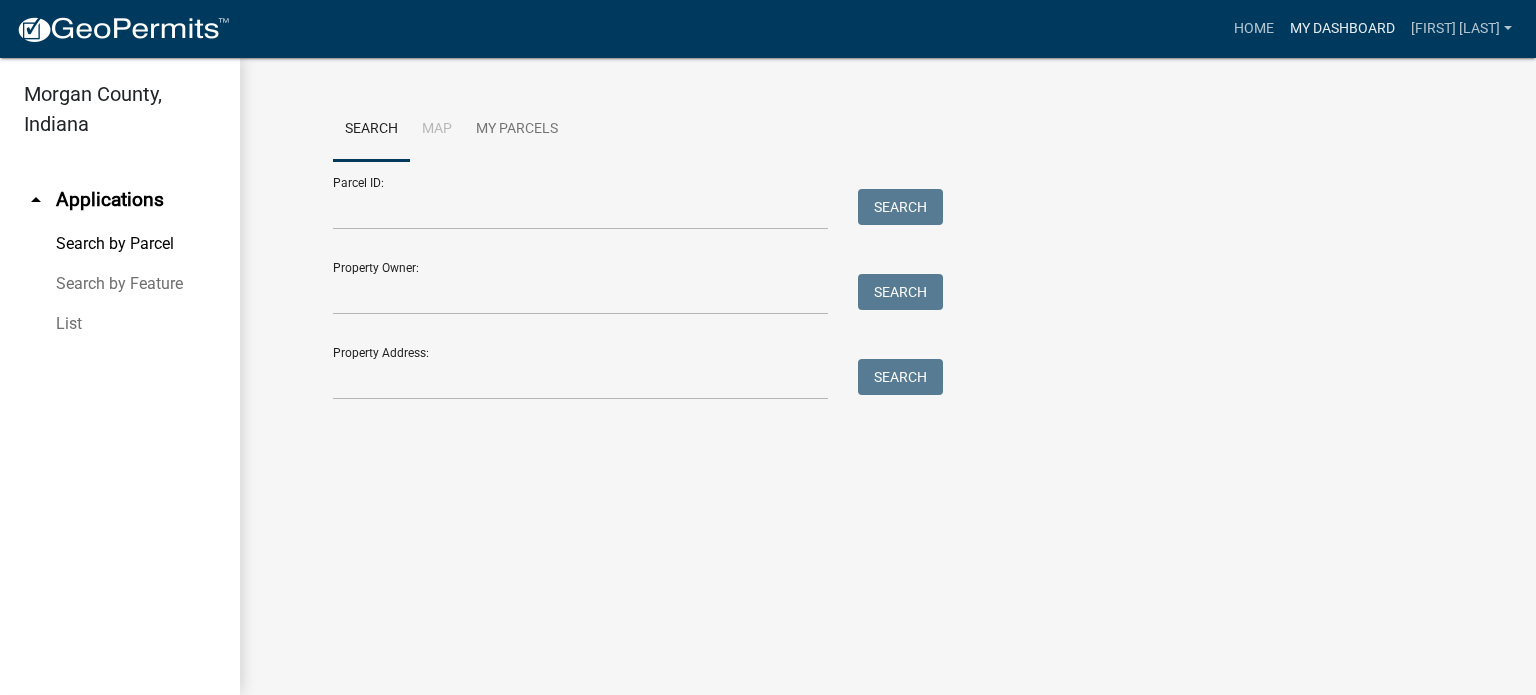 click on "My Dashboard" at bounding box center (1342, 29) 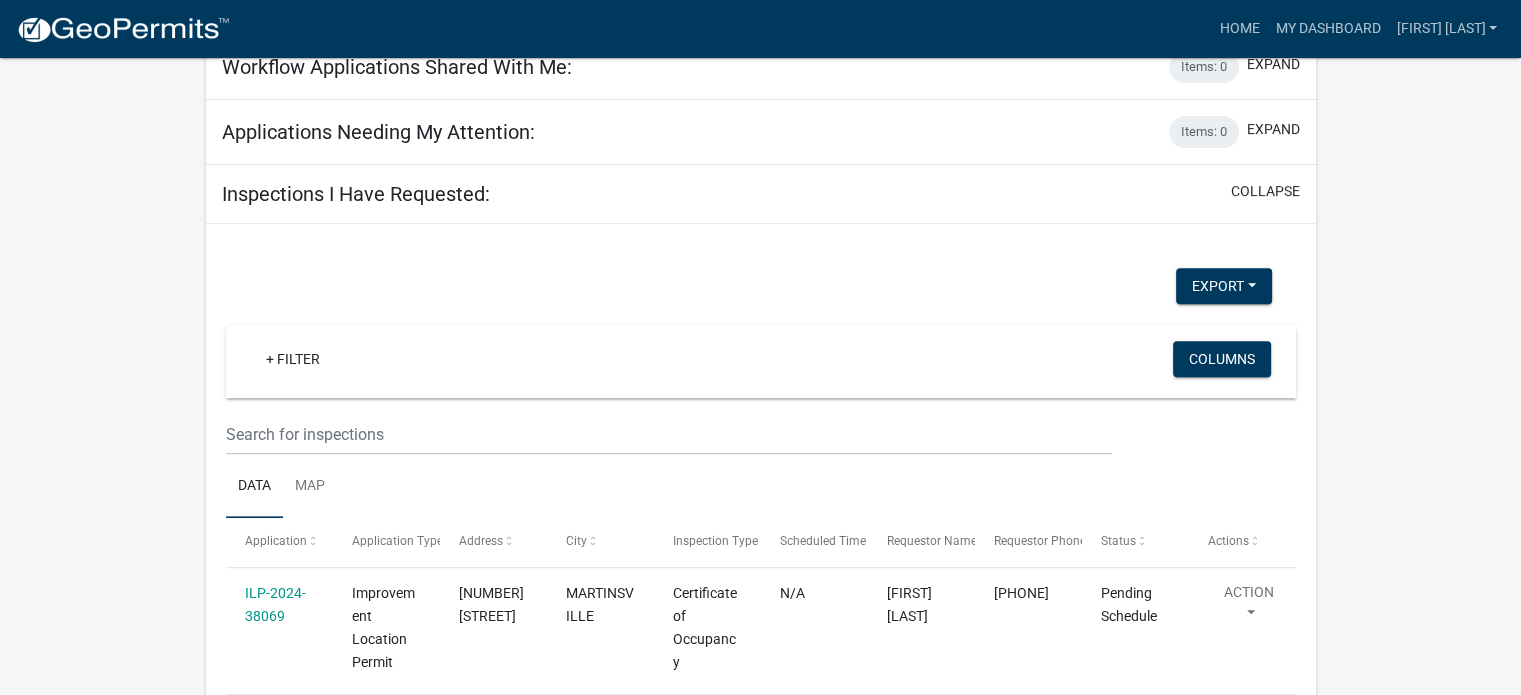 scroll, scrollTop: 835, scrollLeft: 0, axis: vertical 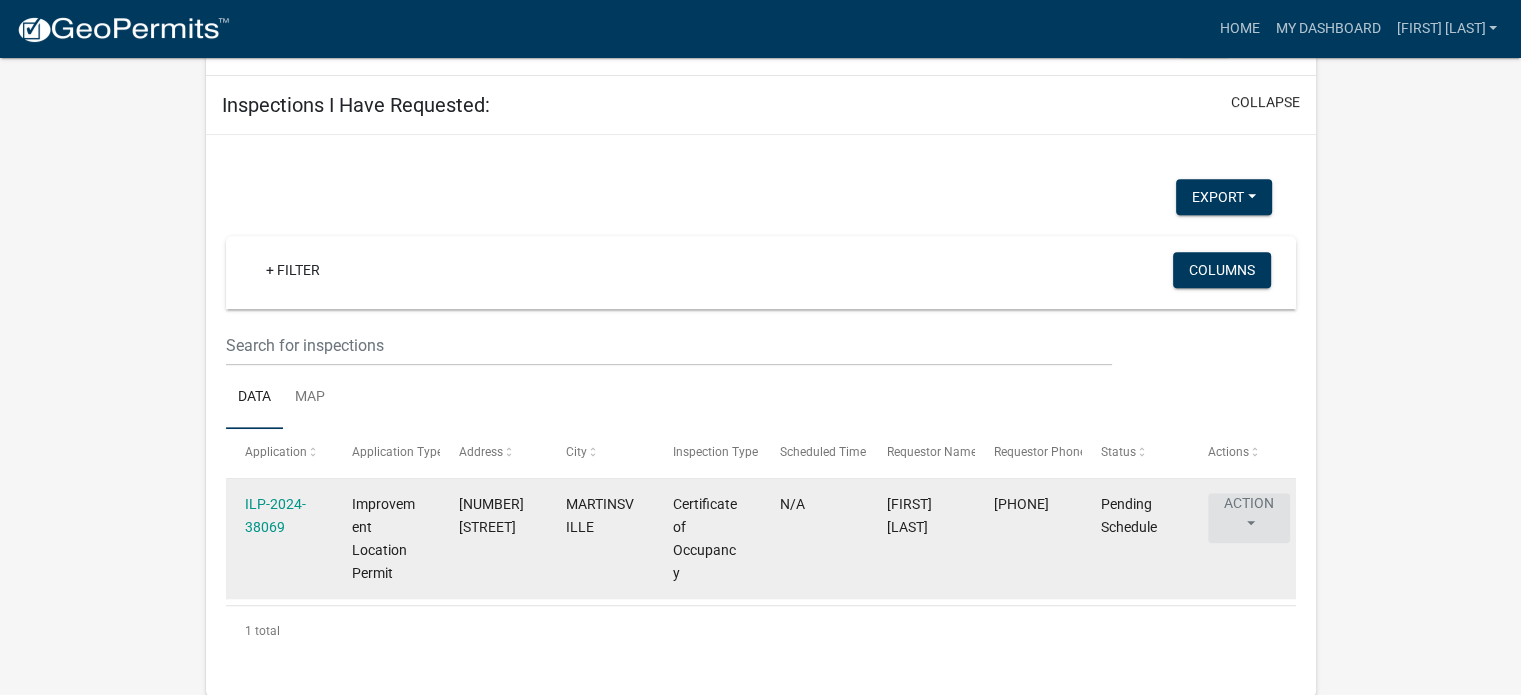 click on "Action" at bounding box center (1249, 518) 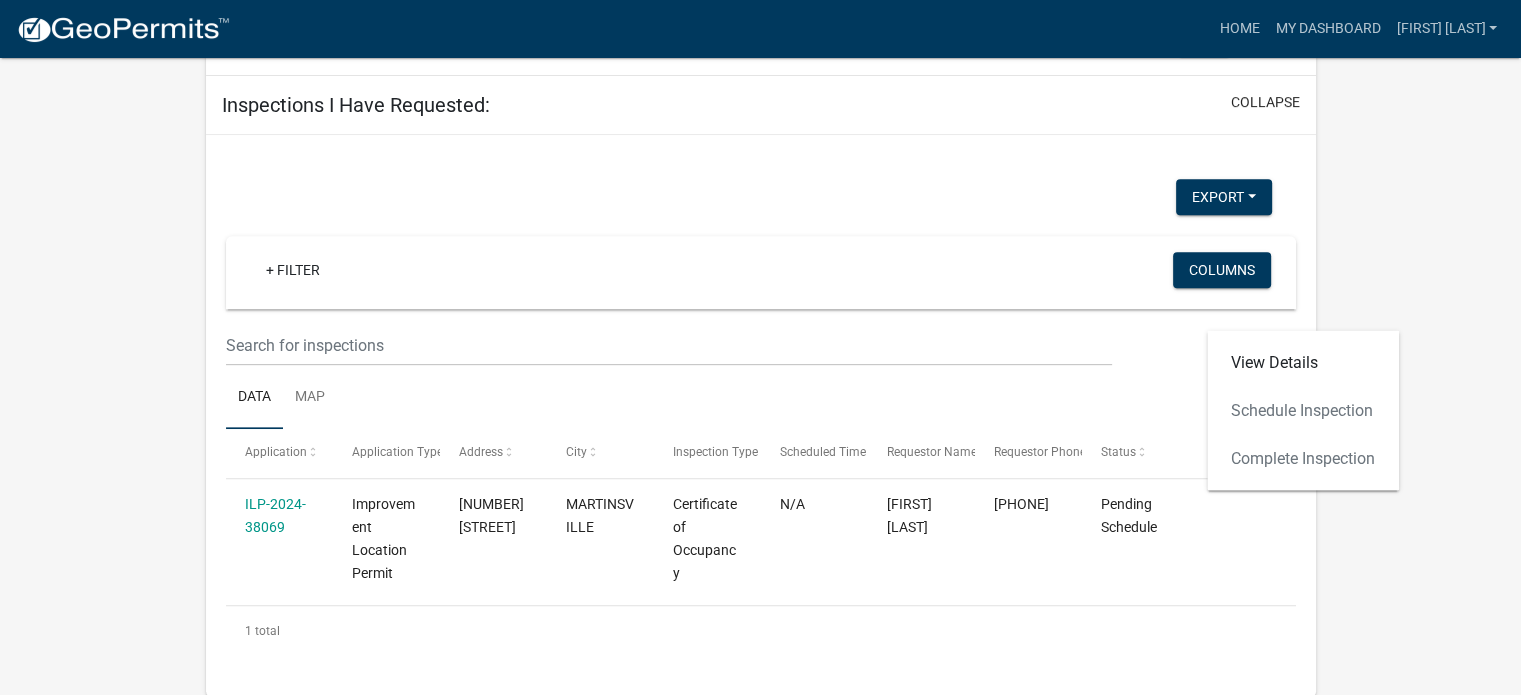 click on "View Details   Schedule Inspection   Complete Inspection" at bounding box center [1303, 410] 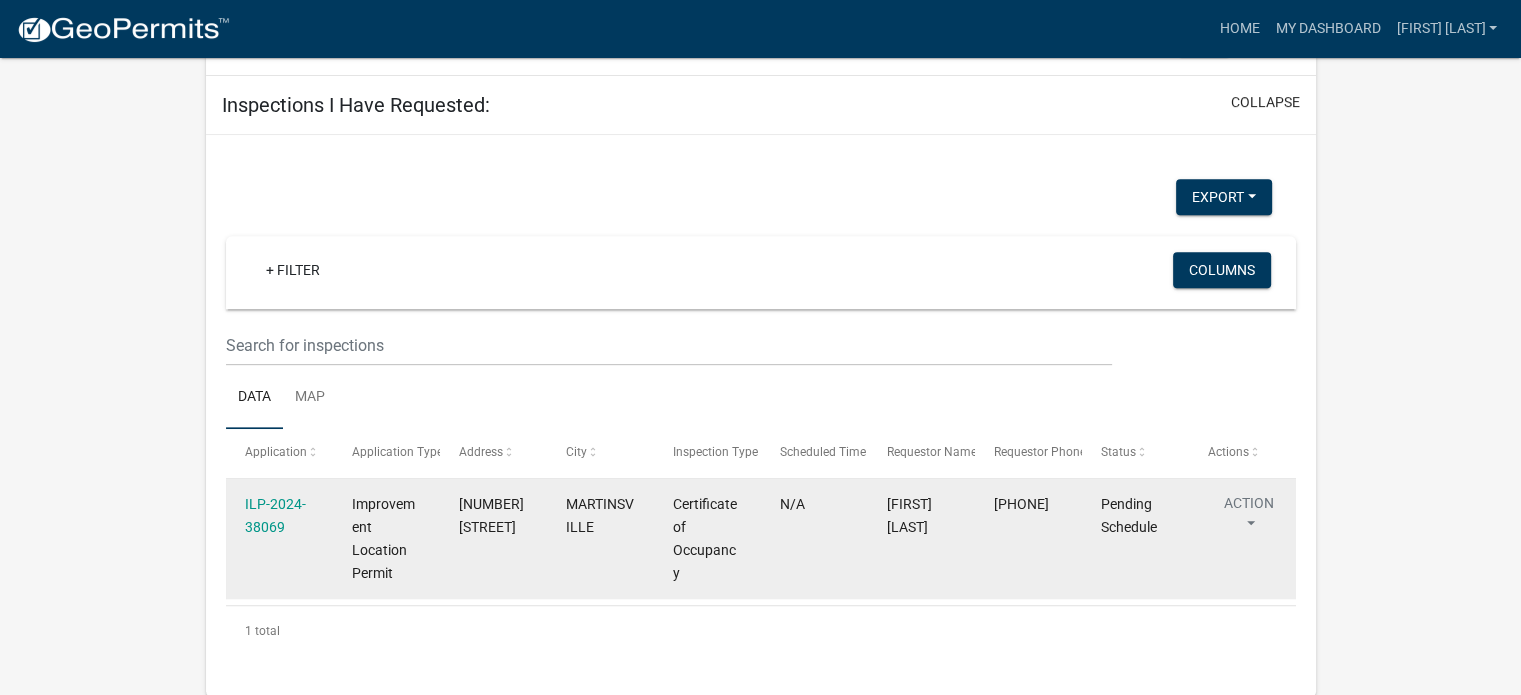 click on "Action" at bounding box center (1249, 518) 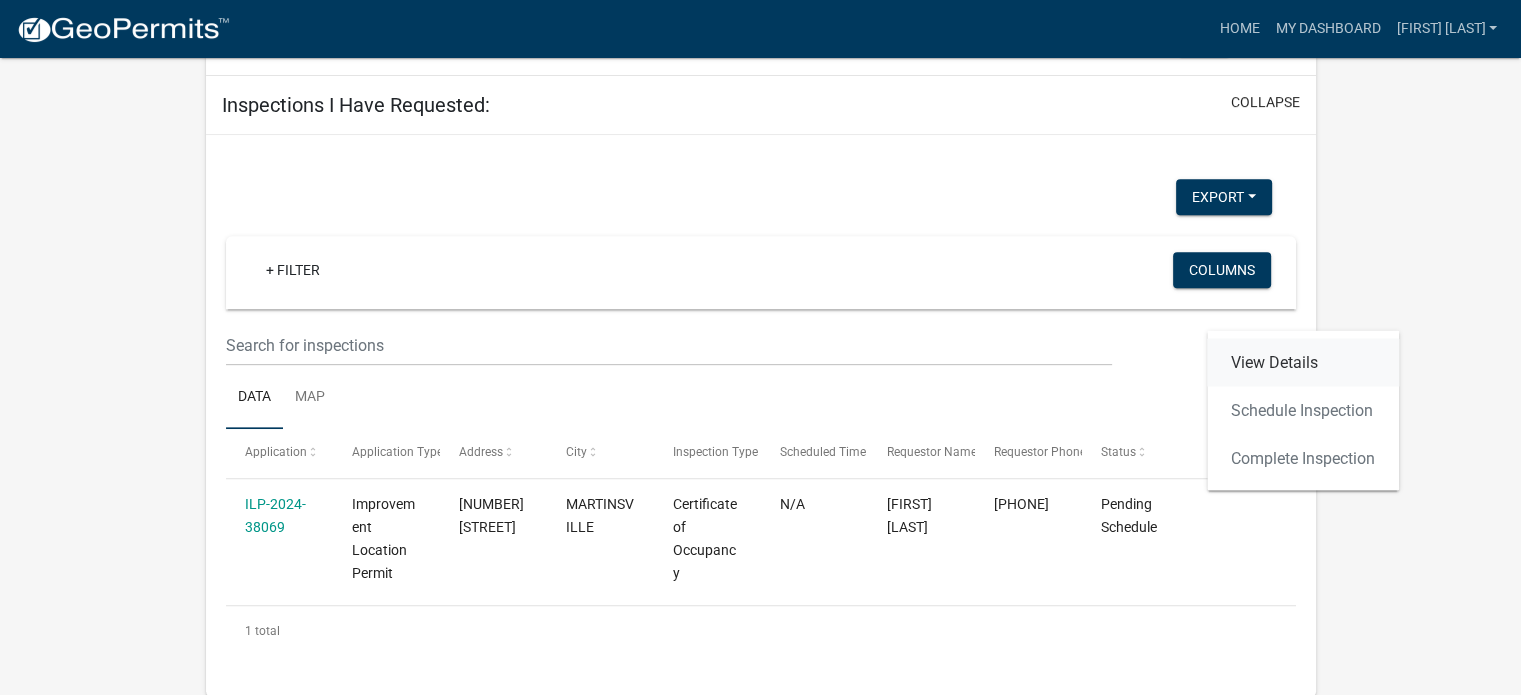 click on "View Details" at bounding box center [1303, 362] 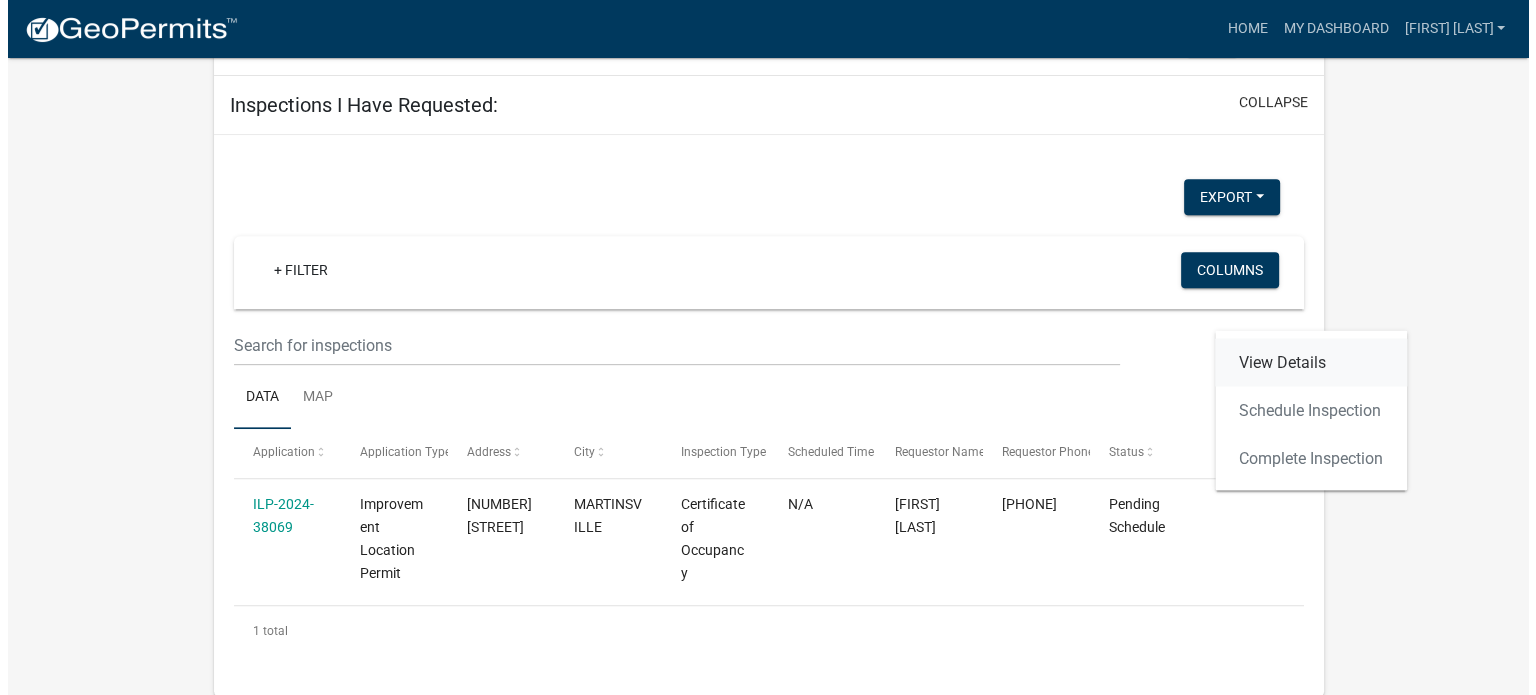 scroll, scrollTop: 0, scrollLeft: 0, axis: both 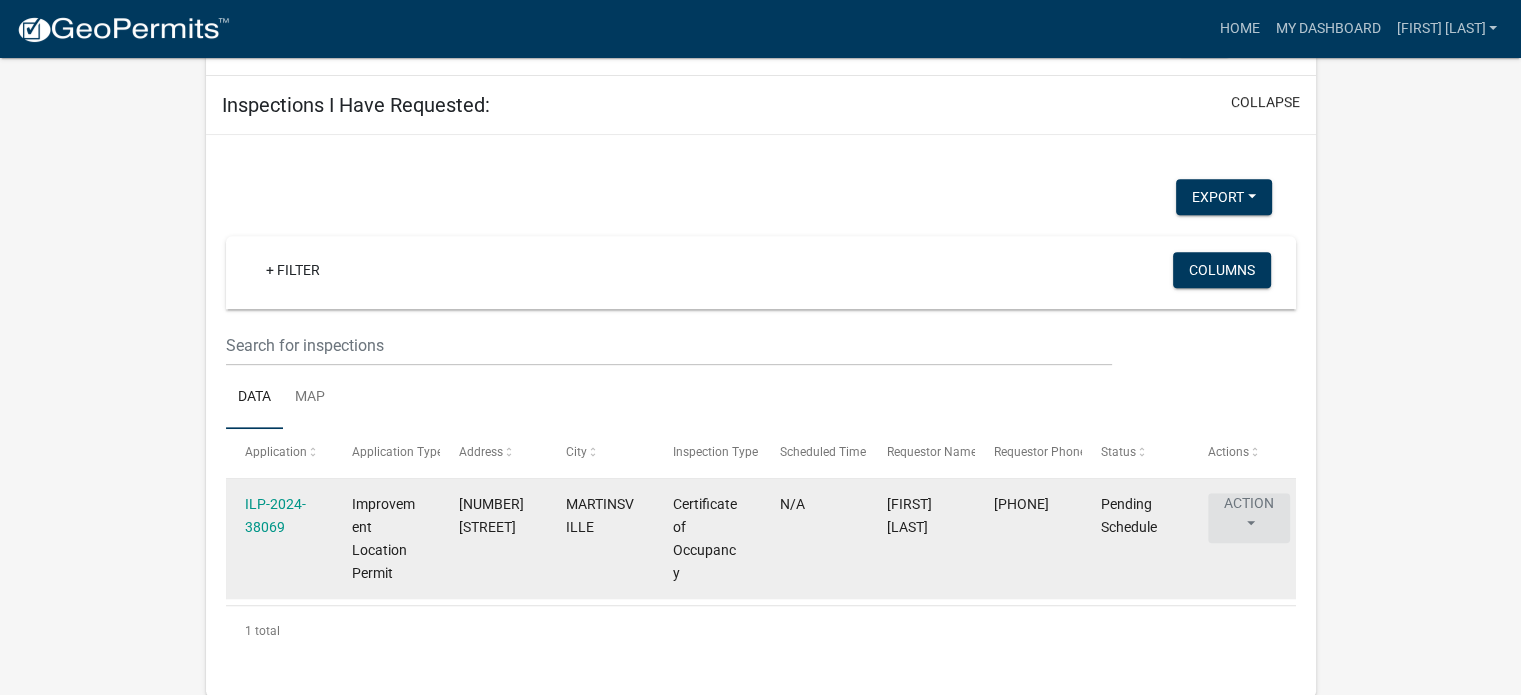 click on "Action" at bounding box center (1249, 518) 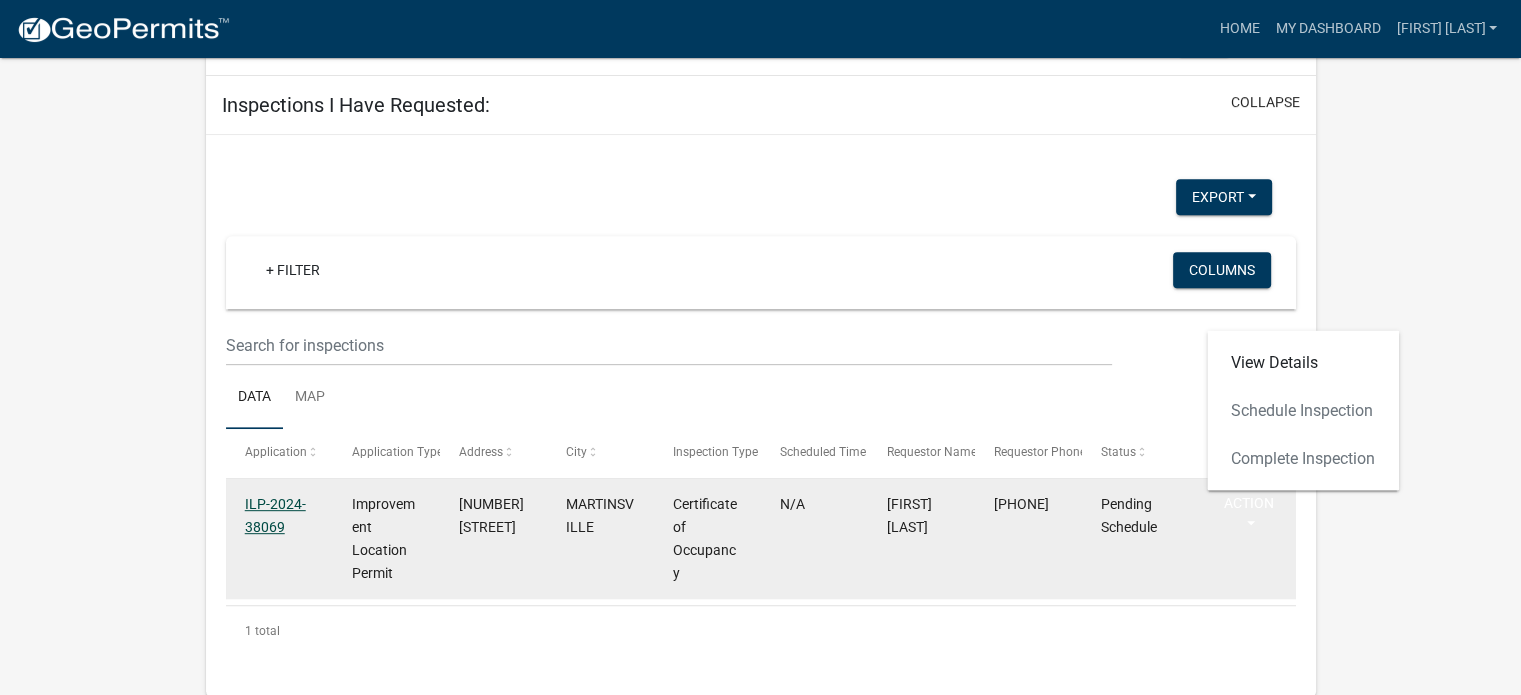 click on "ILP-2024-38069" 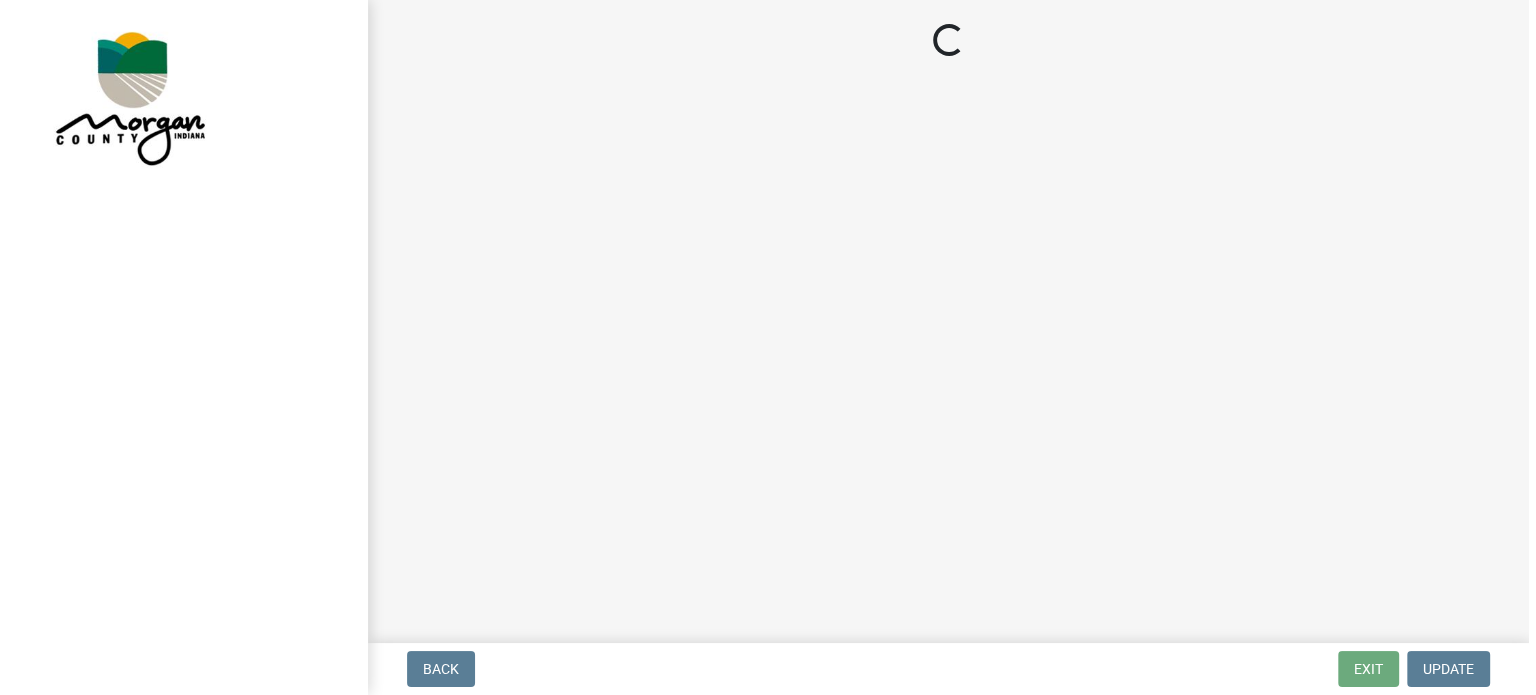 scroll, scrollTop: 0, scrollLeft: 0, axis: both 